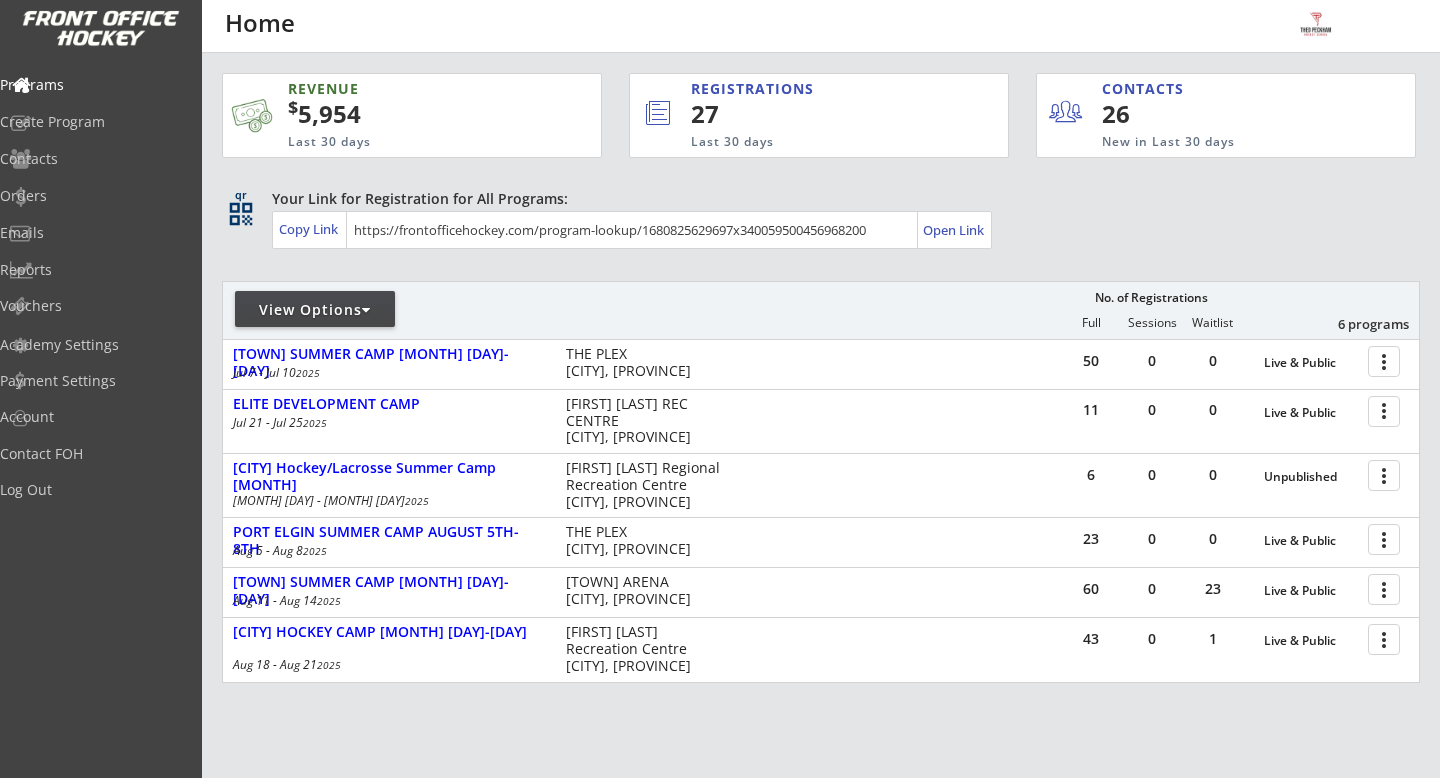 scroll, scrollTop: 0, scrollLeft: 0, axis: both 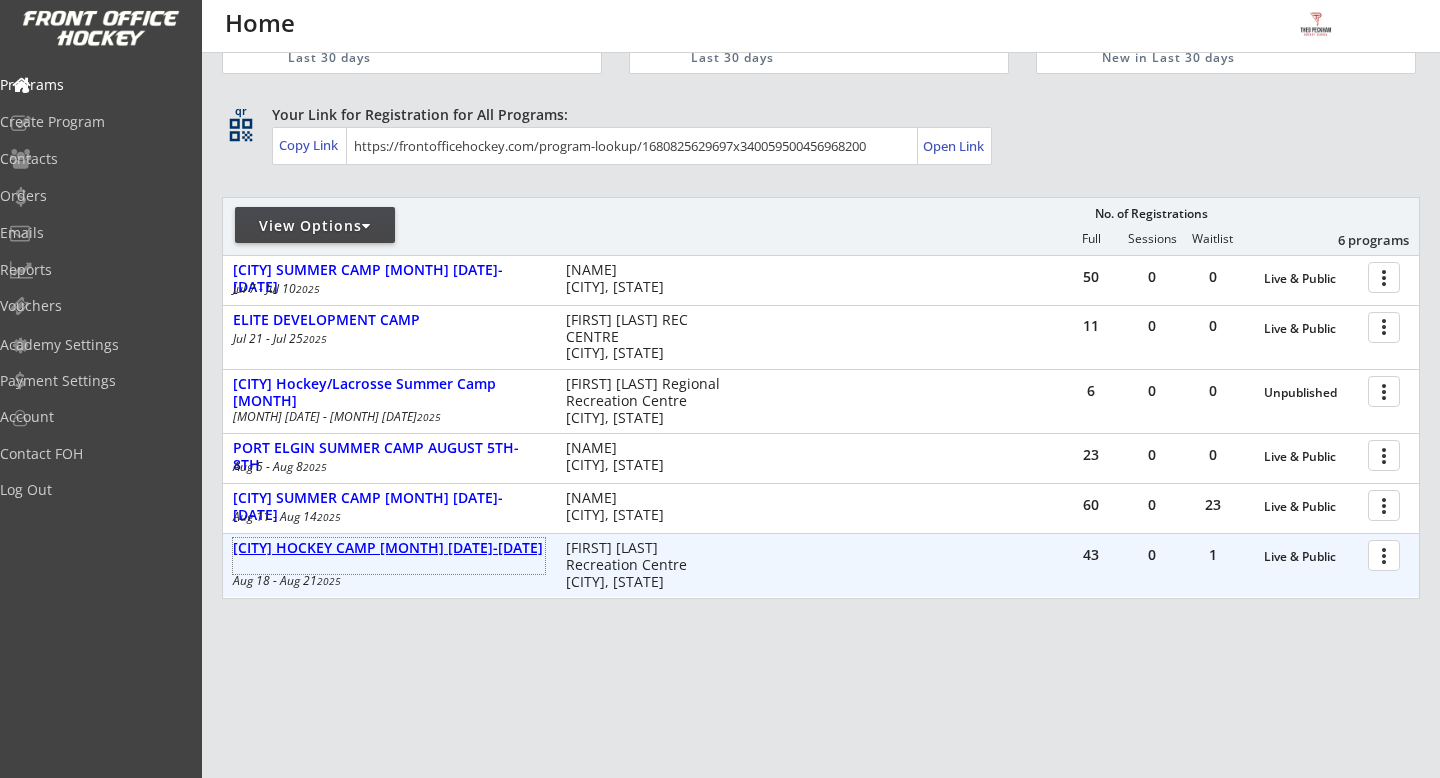 click on "[CITY] HOCKEY CAMP [MONTH] [DATE]-[DATE]" at bounding box center [389, 548] 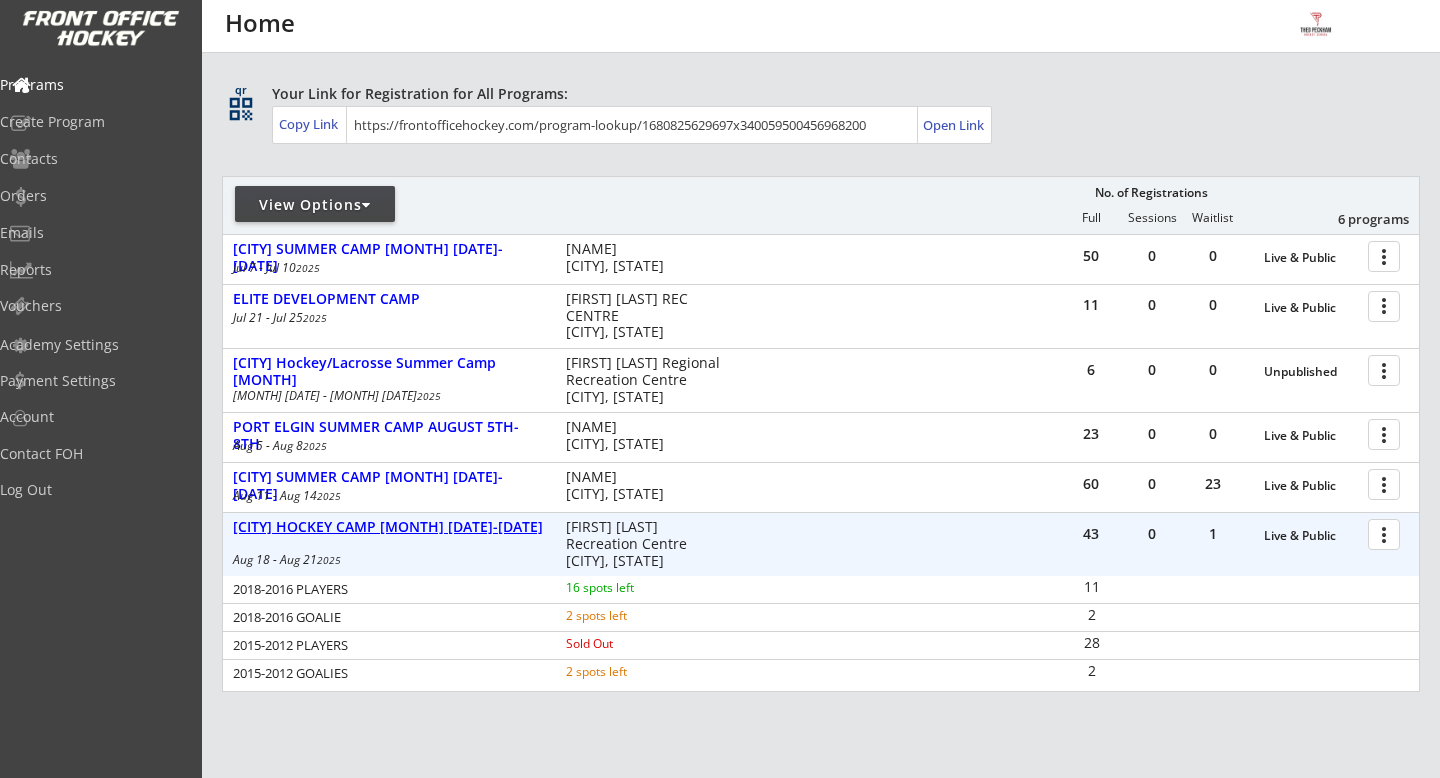 scroll, scrollTop: 109, scrollLeft: 0, axis: vertical 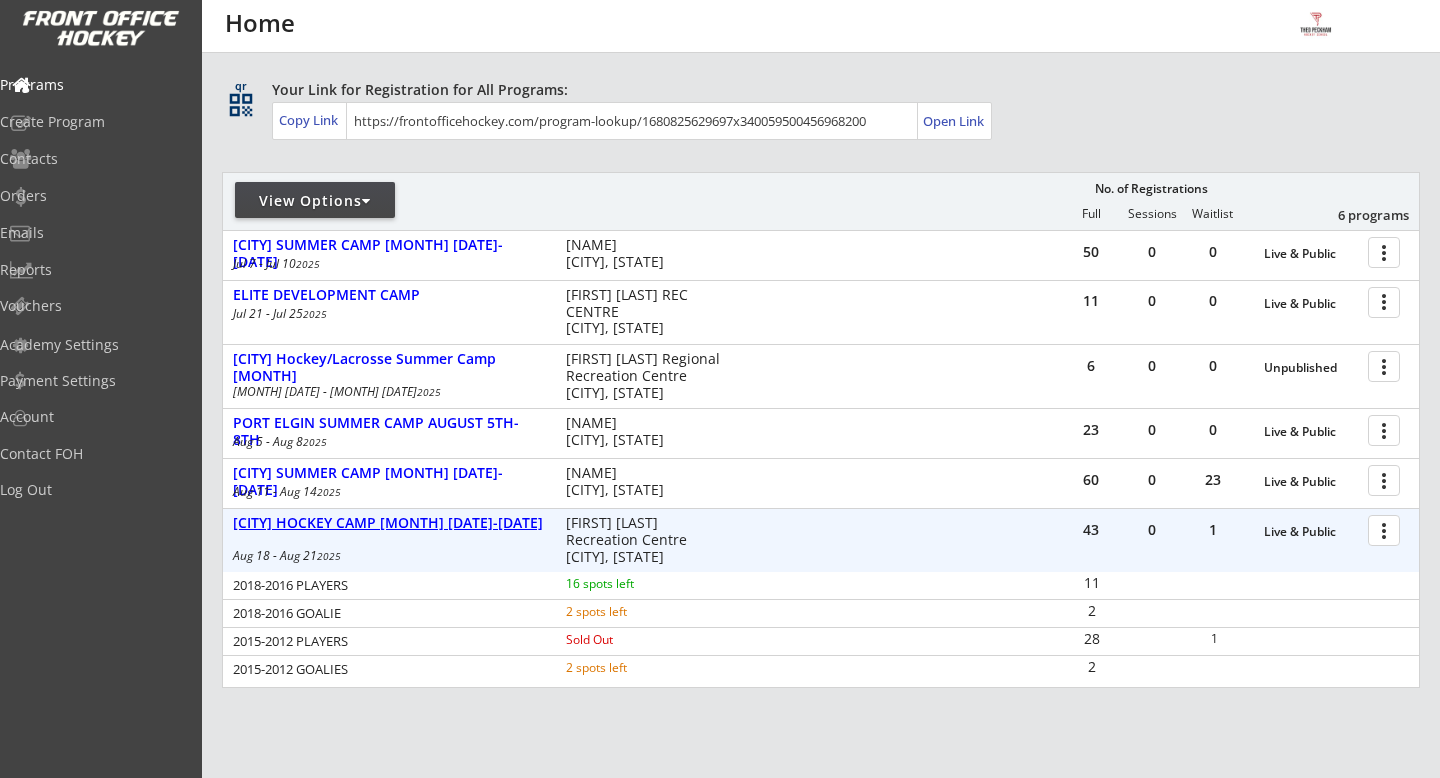 click on "[CITY] HOCKEY CAMP [MONTH] [DATE]-[DATE]" at bounding box center [1311, 532] 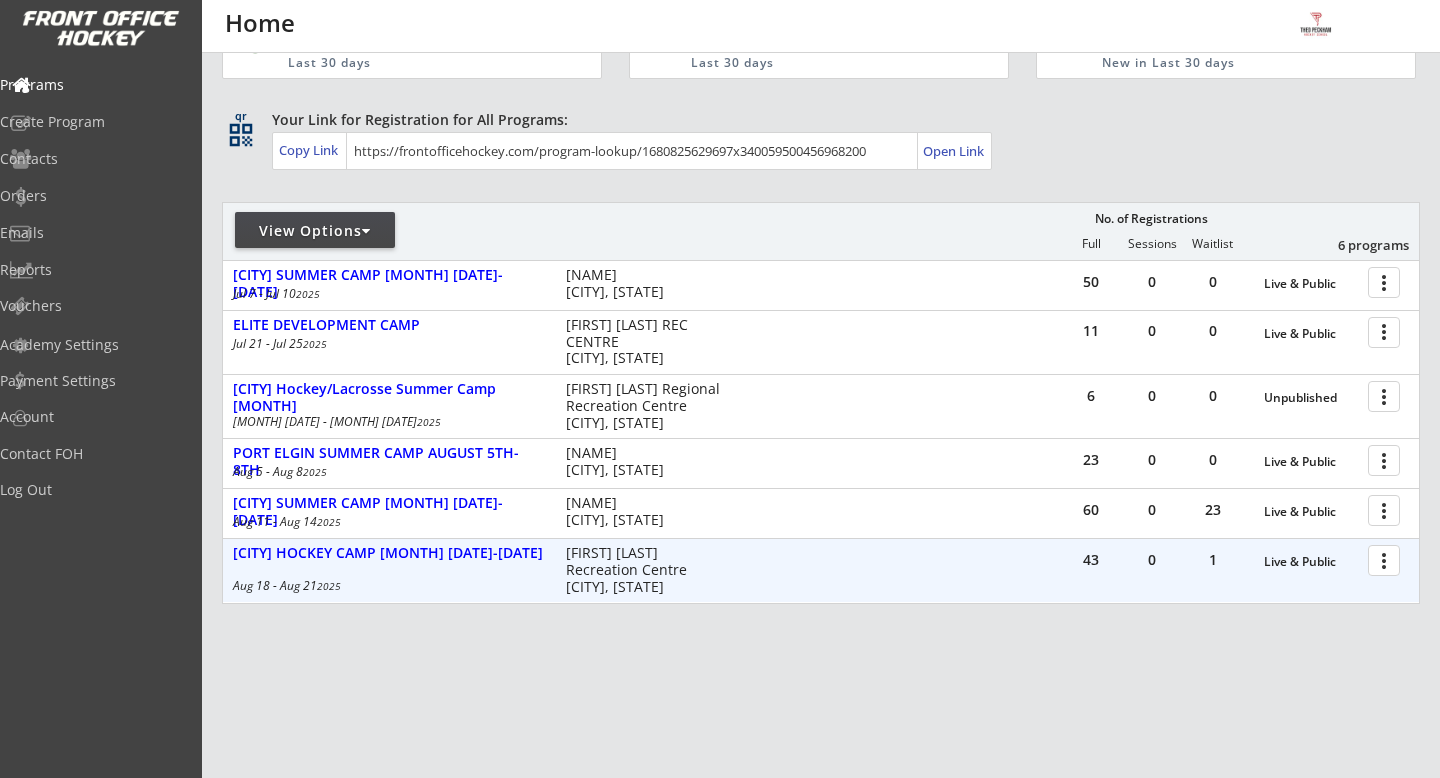 scroll, scrollTop: 76, scrollLeft: 0, axis: vertical 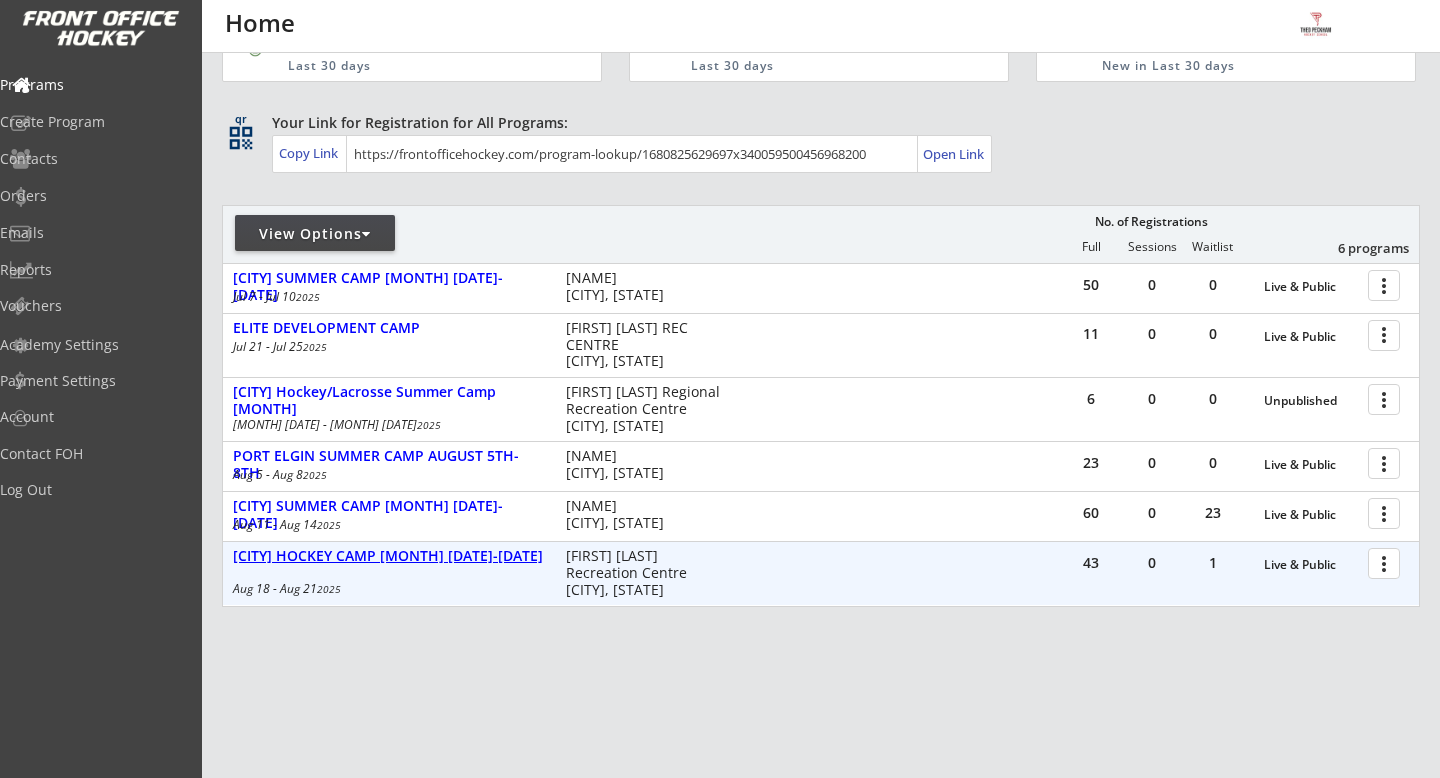 click on "[CITY] HOCKEY CAMP [MONTH] [DATE]-[DATE]" at bounding box center [1311, 565] 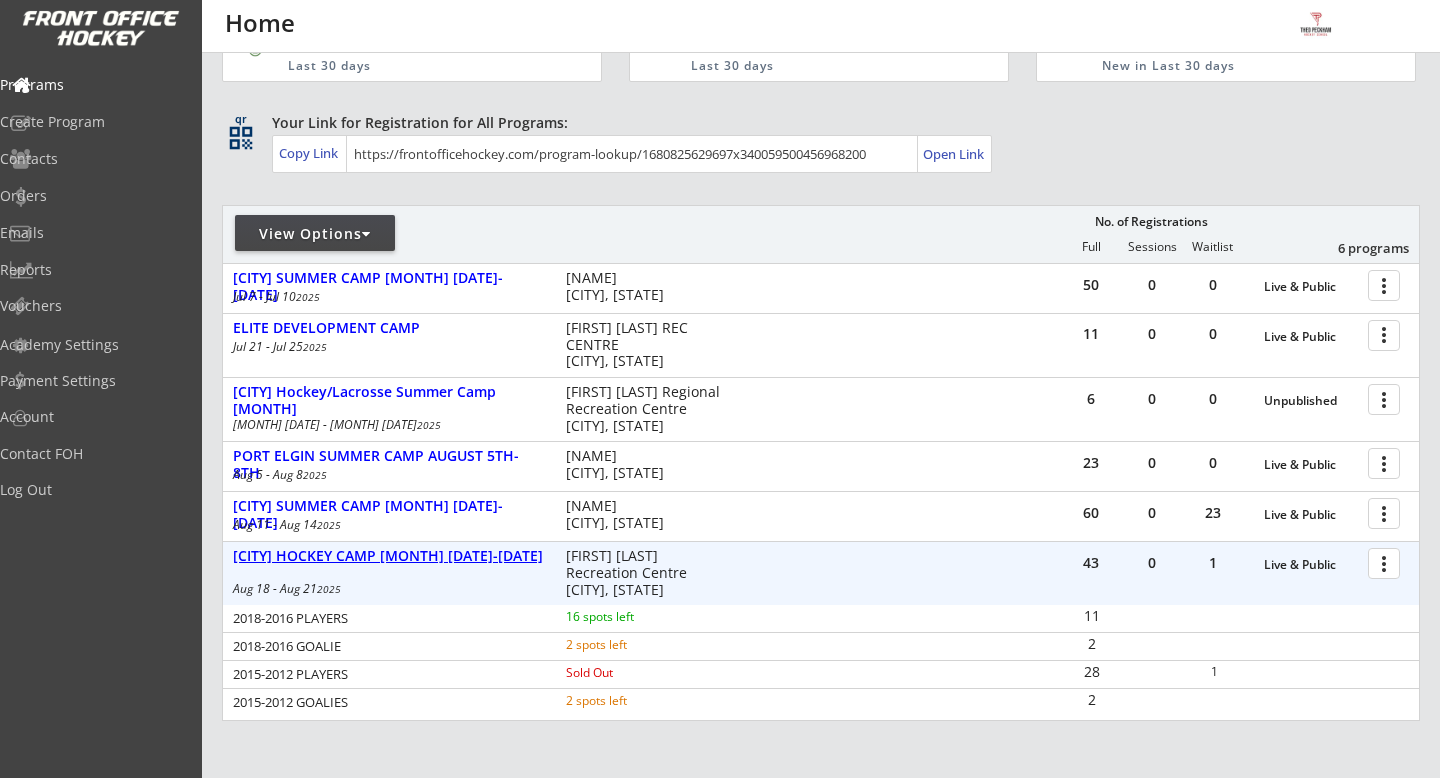 click on "[CITY] HOCKEY CAMP [MONTH] [DATE]-[DATE]" at bounding box center (1311, 565) 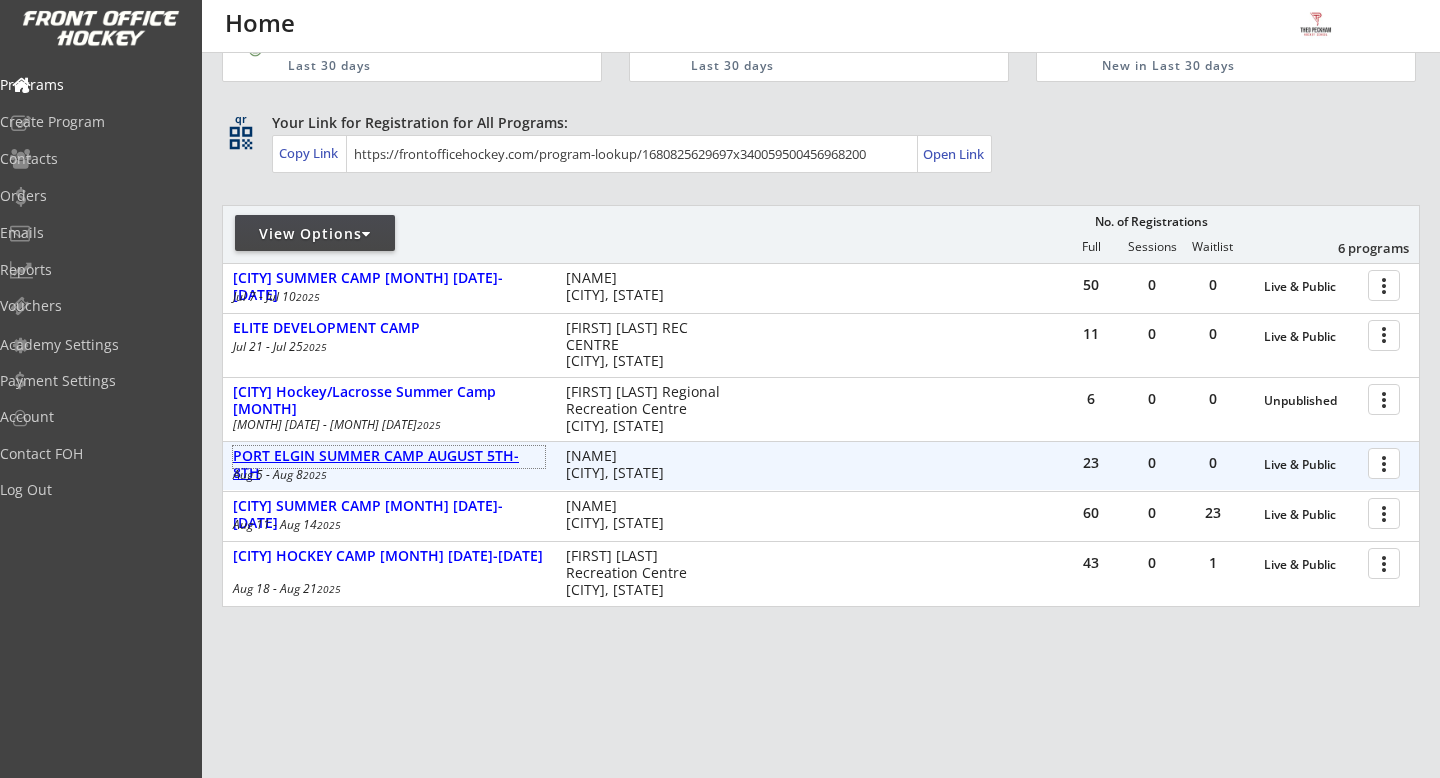 click on "PORT ELGIN SUMMER CAMP AUGUST 5TH-8TH" at bounding box center (389, 465) 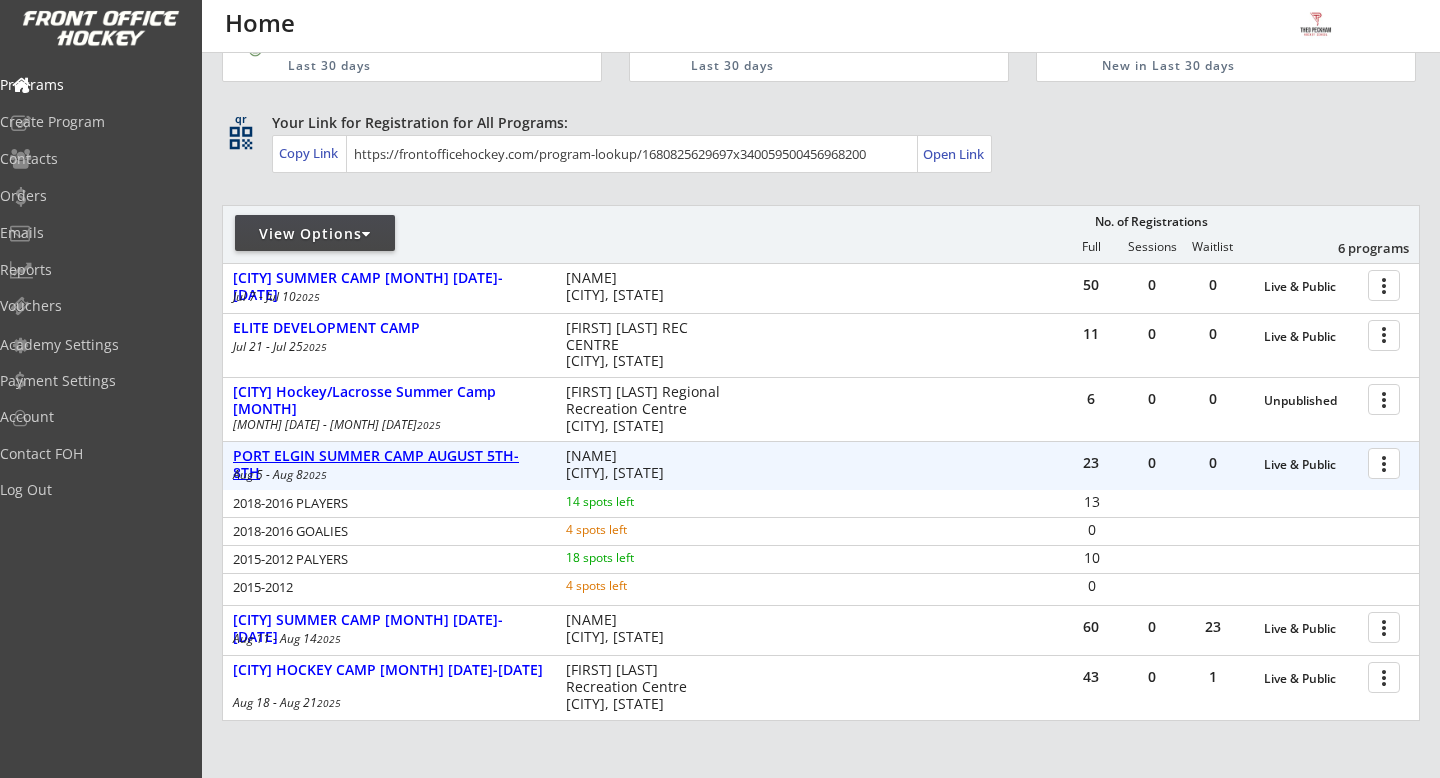 click on "PORT ELGIN SUMMER CAMP AUGUST 5TH-8TH" at bounding box center [1311, 465] 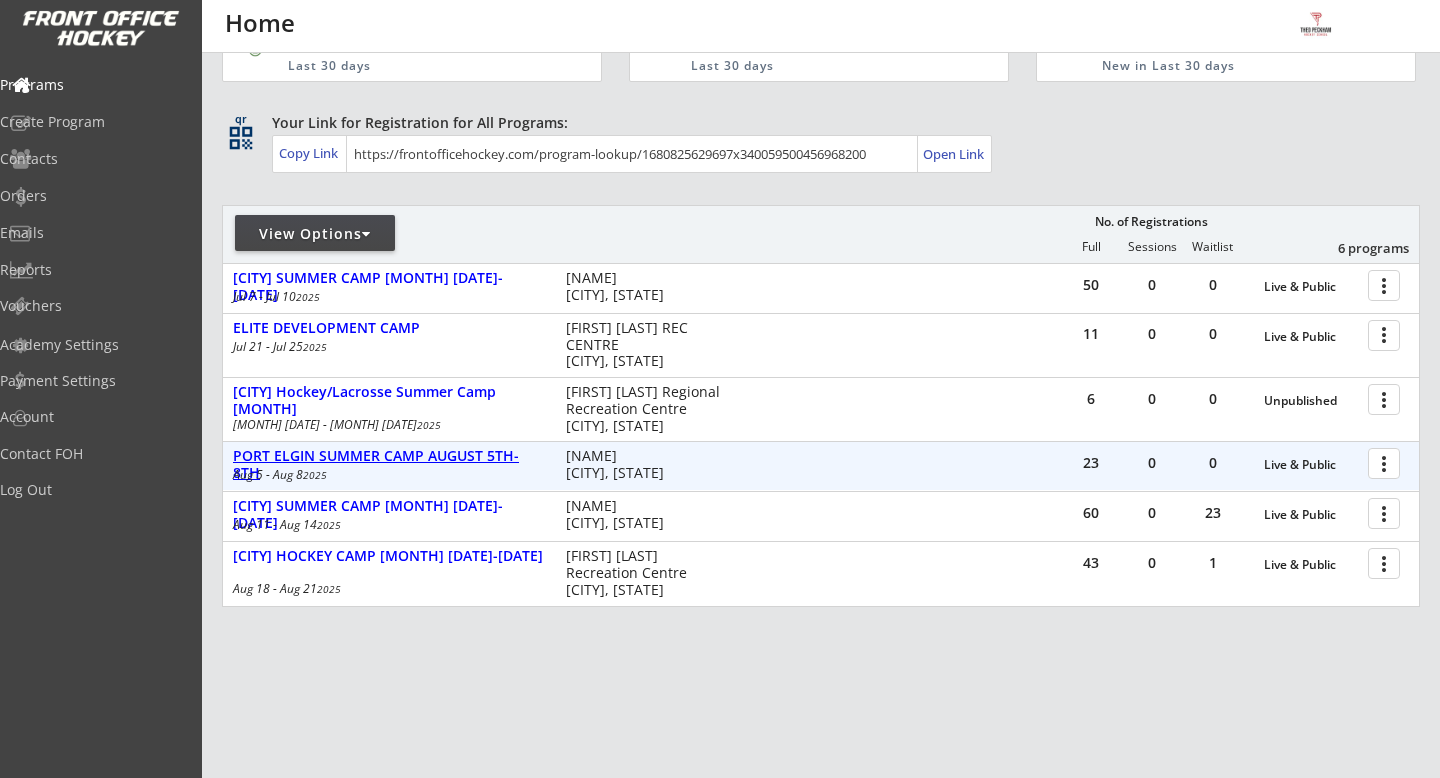 click on "PORT ELGIN SUMMER CAMP AUGUST 5TH-8TH" at bounding box center (1311, 465) 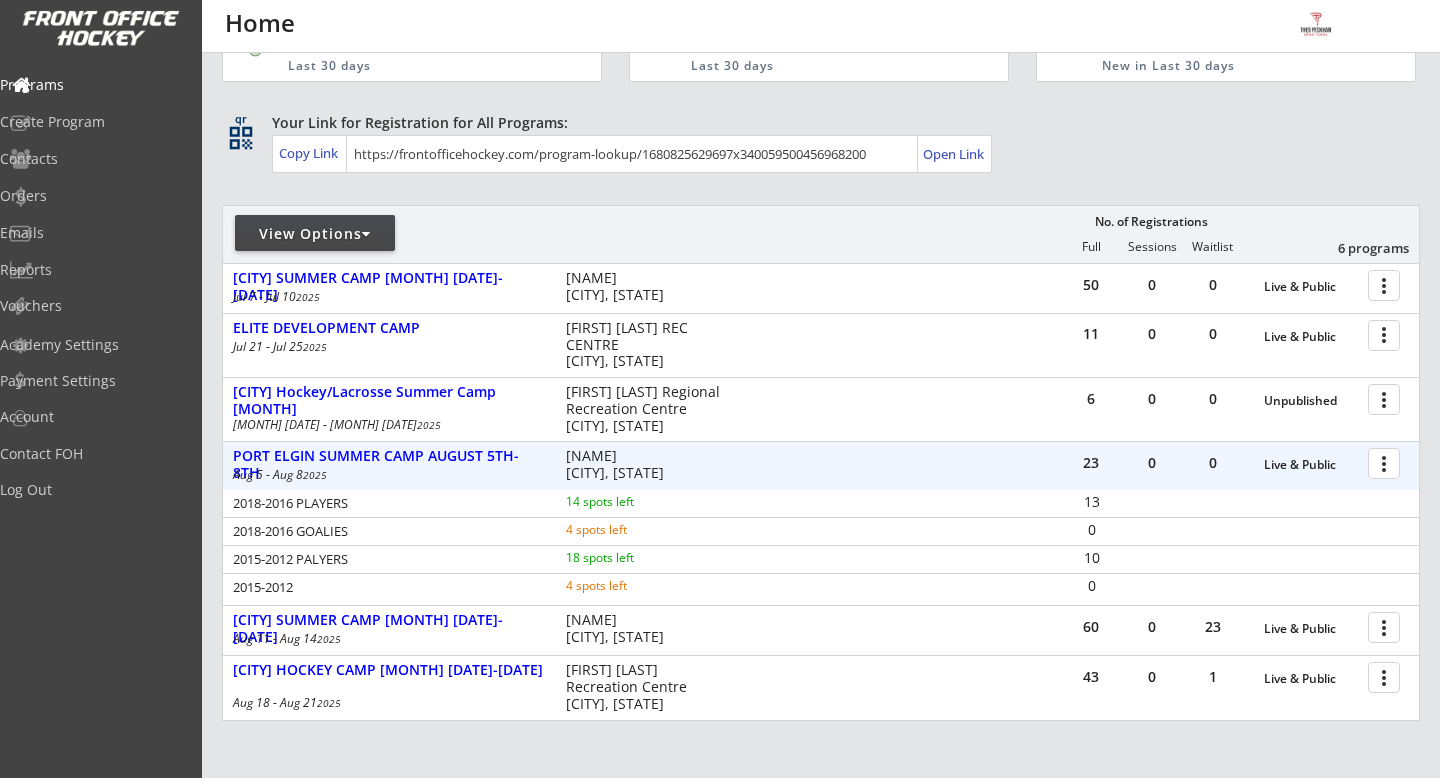 click at bounding box center (1387, 462) 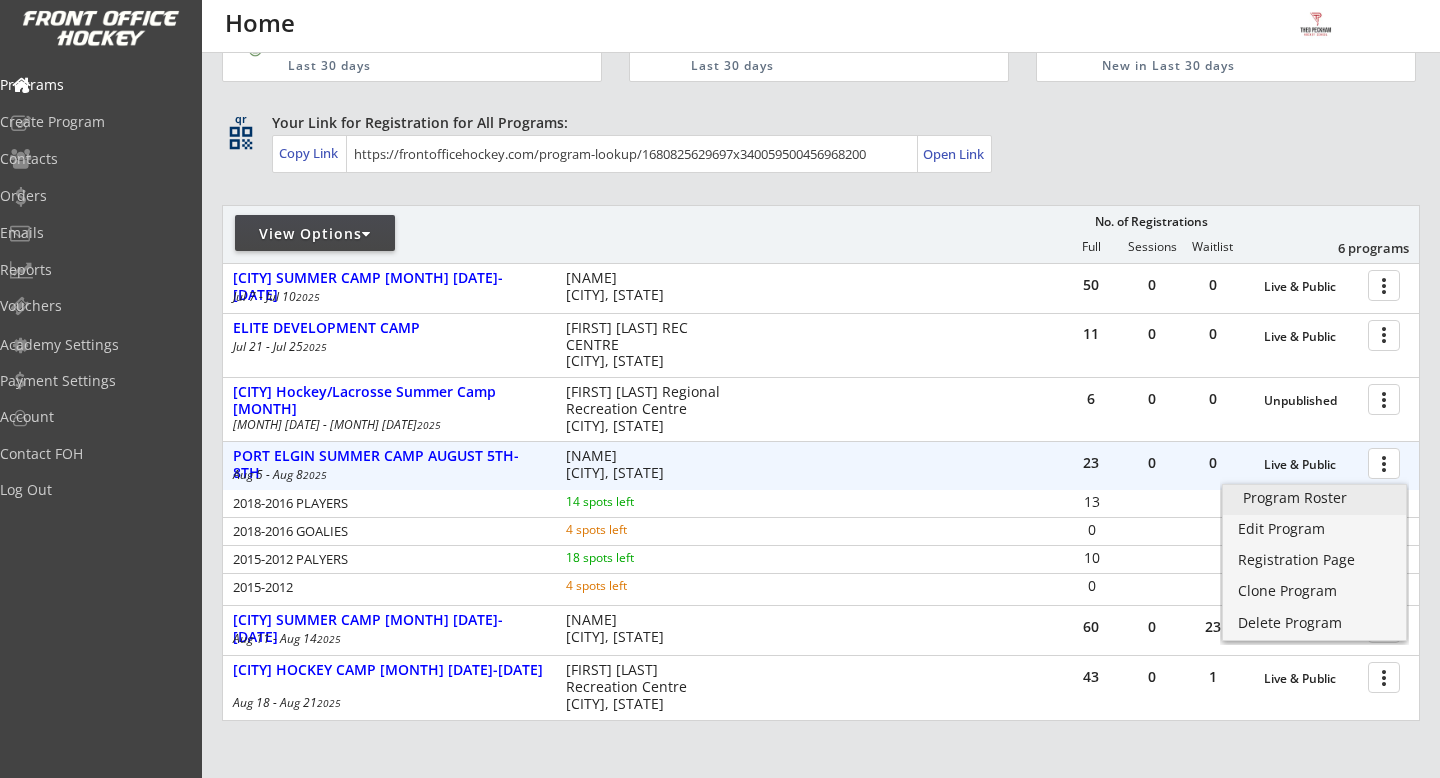 click on "Program Roster" at bounding box center (1314, 500) 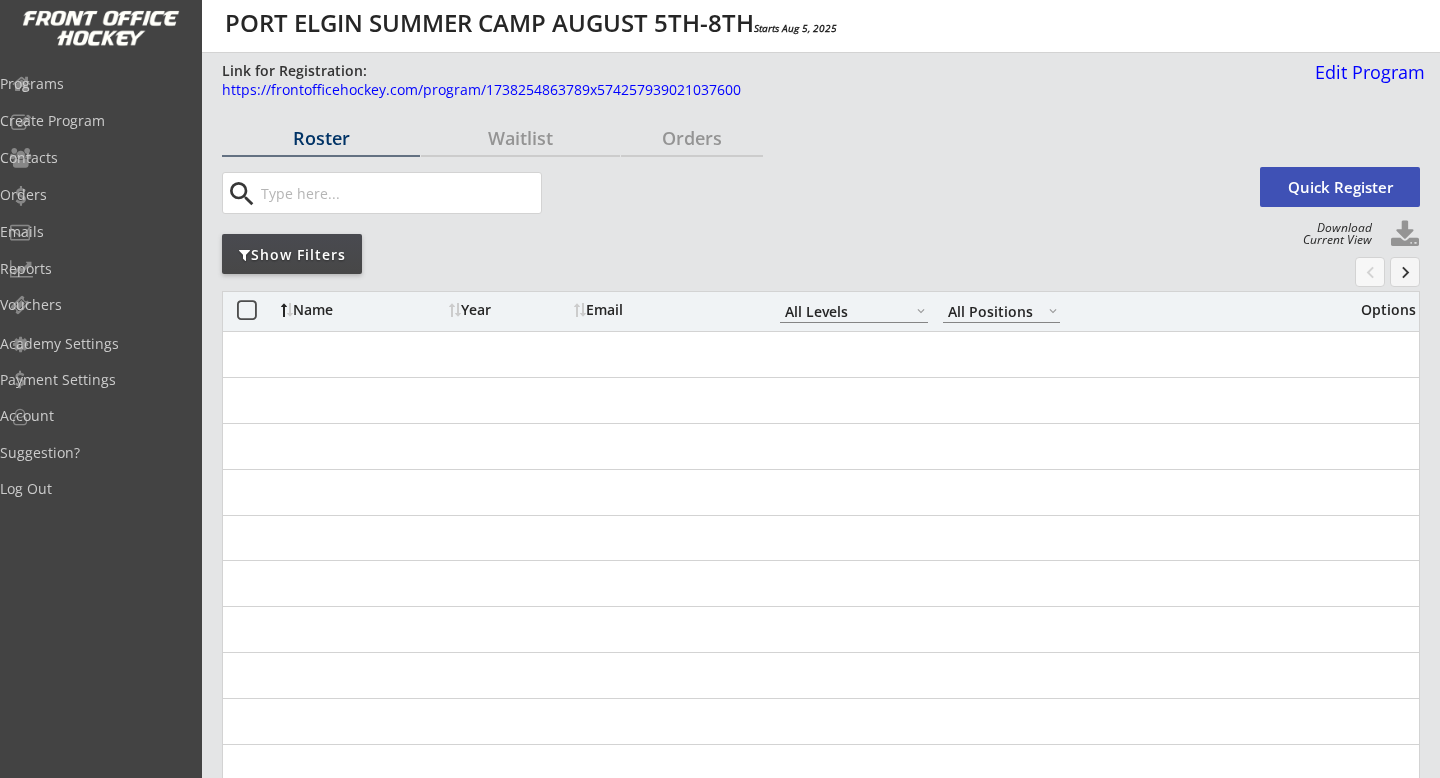 scroll, scrollTop: 0, scrollLeft: 0, axis: both 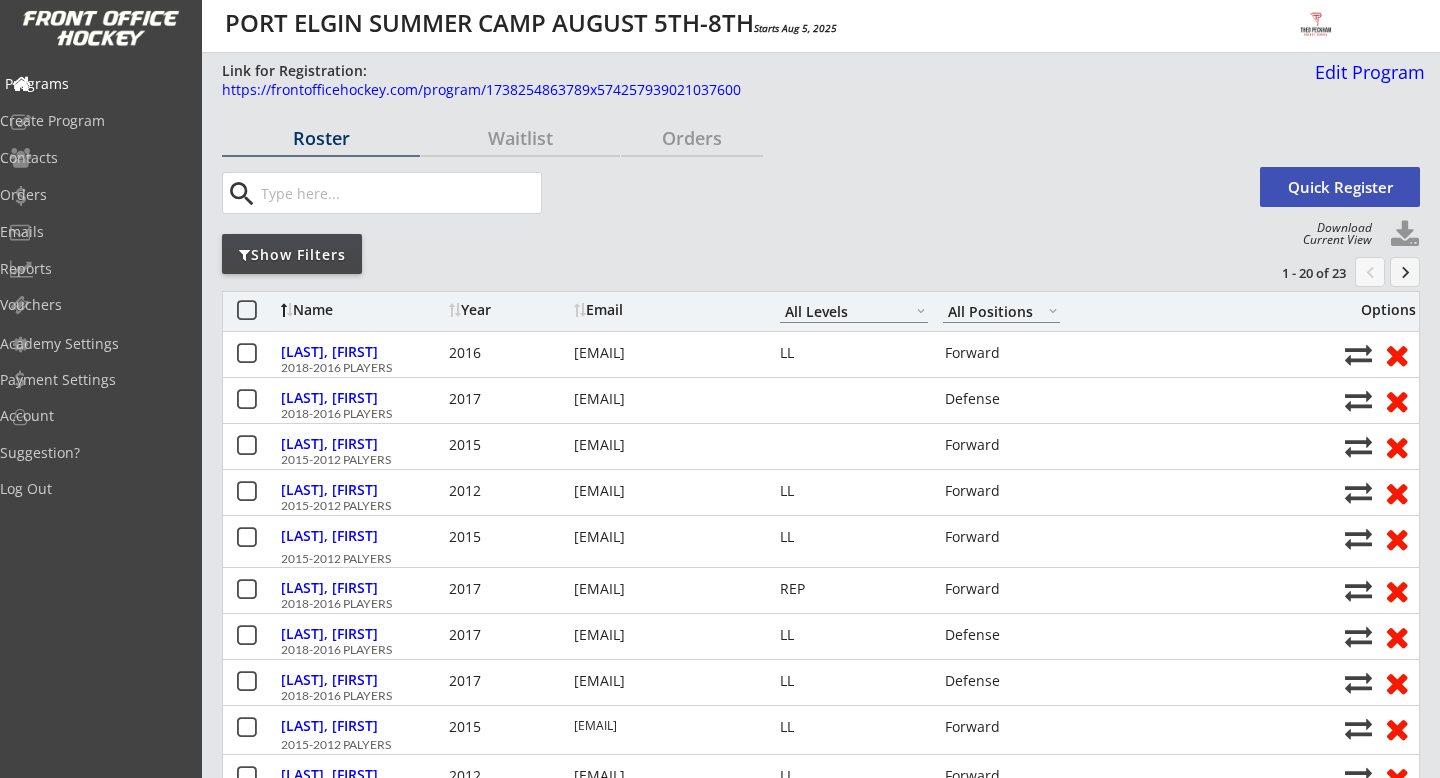 click on "Programs" at bounding box center [95, 85] 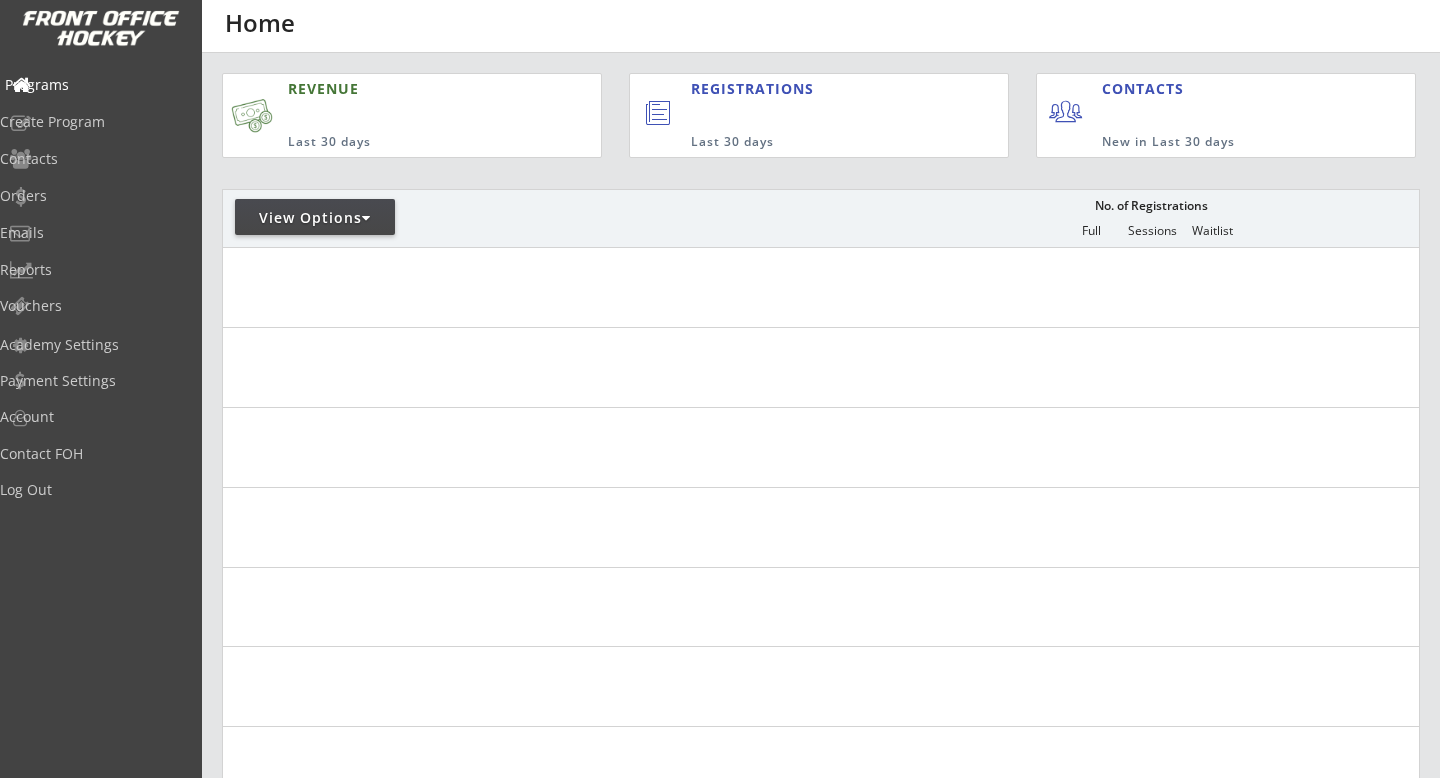 scroll, scrollTop: 0, scrollLeft: 0, axis: both 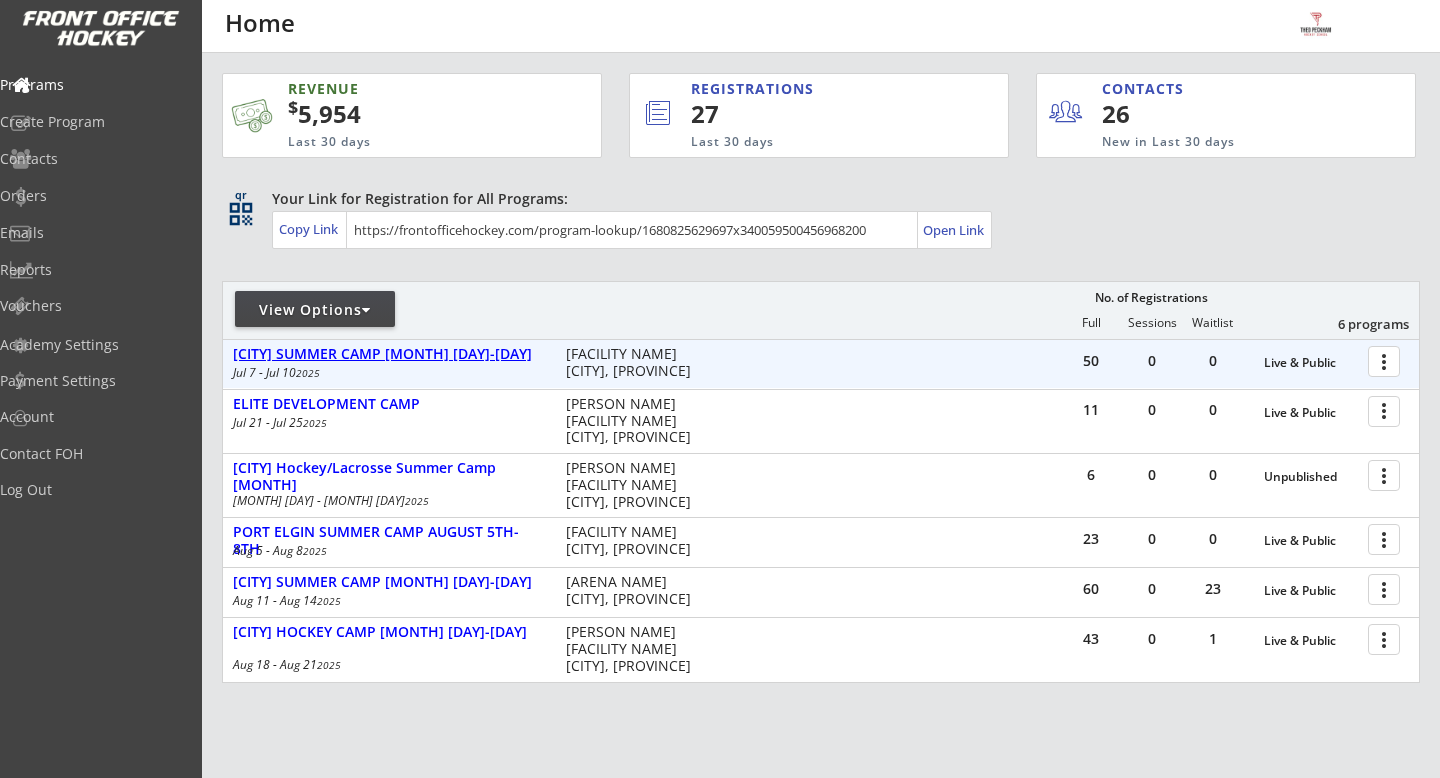 click on "[CITY] SUMMER CAMP [MONTH] [DATE]-[DATE]" at bounding box center (1311, 363) 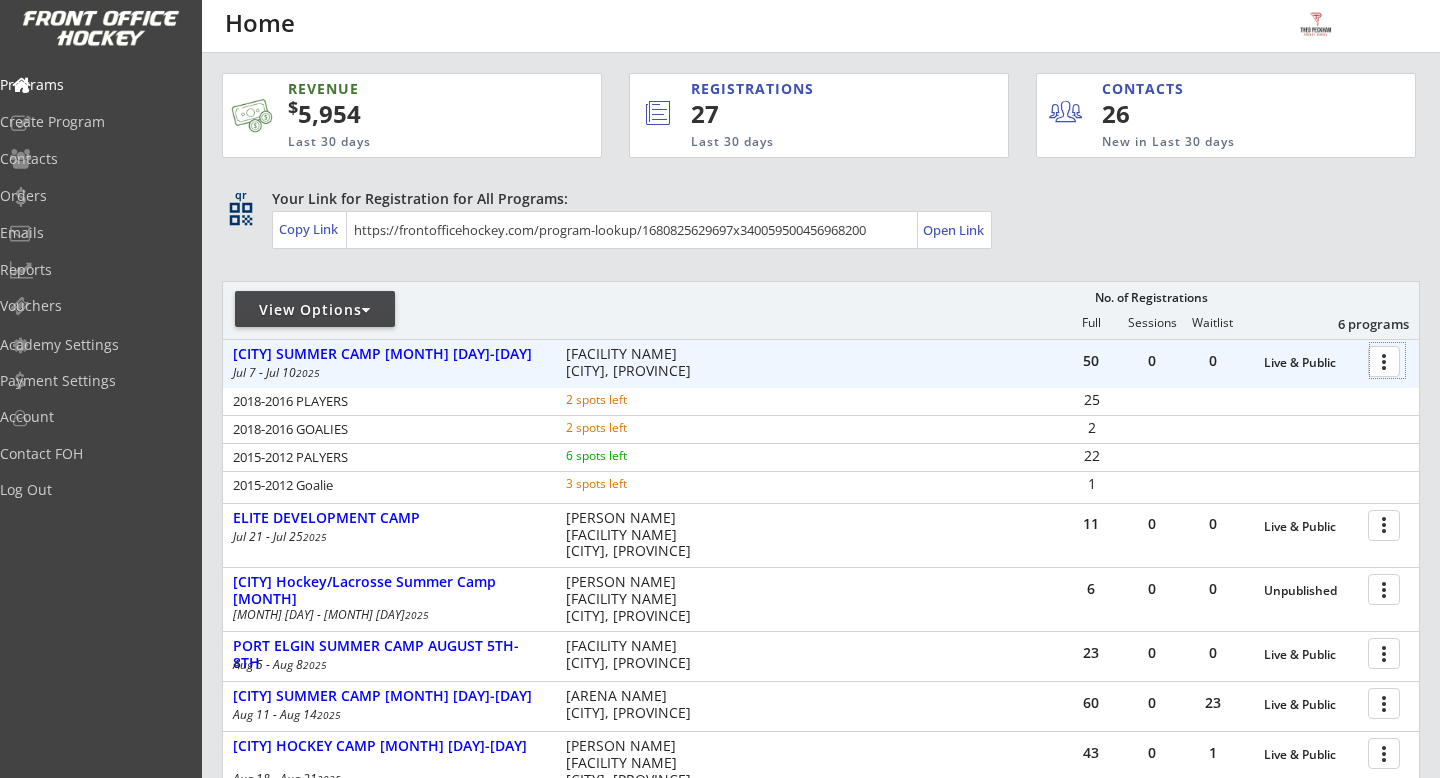 click at bounding box center (1387, 360) 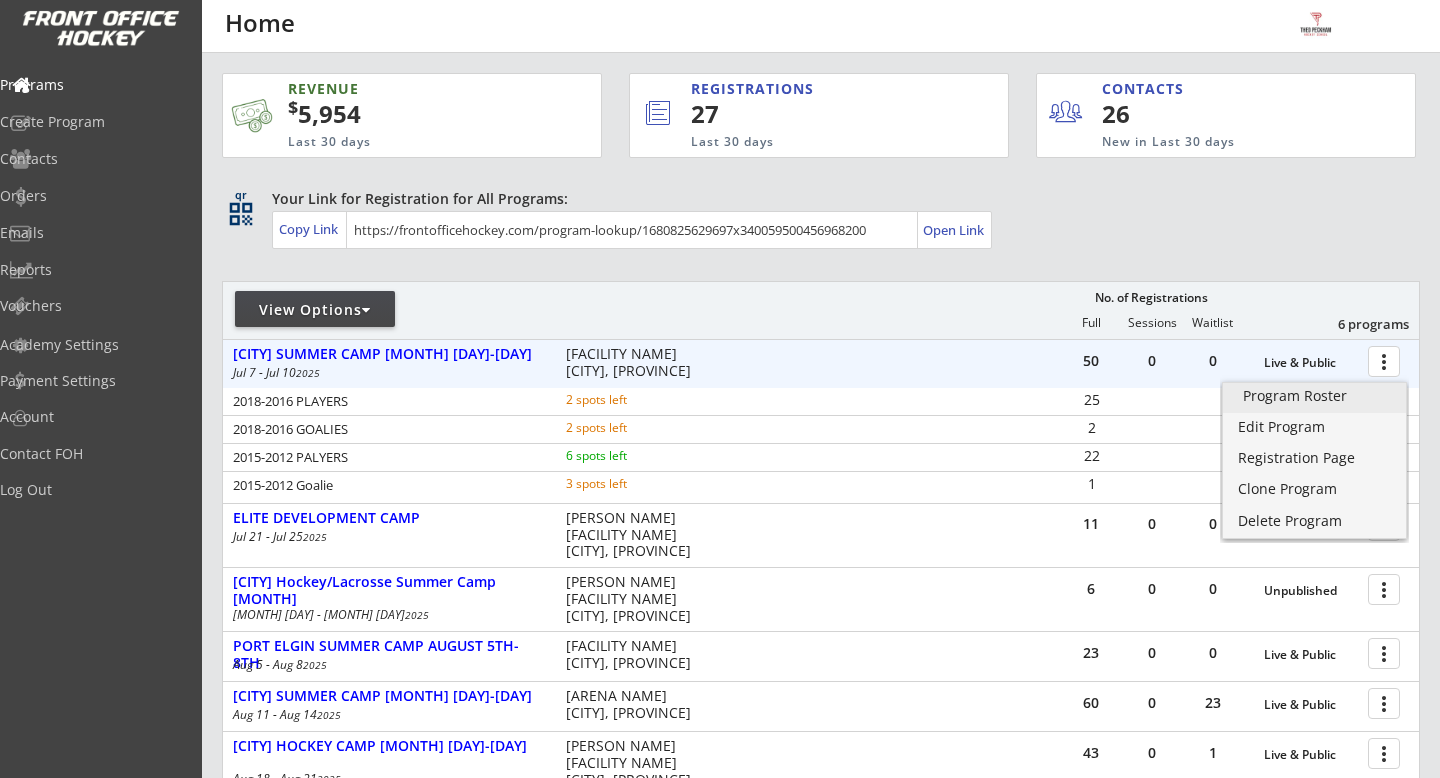 click on "Program Roster" at bounding box center (1314, 396) 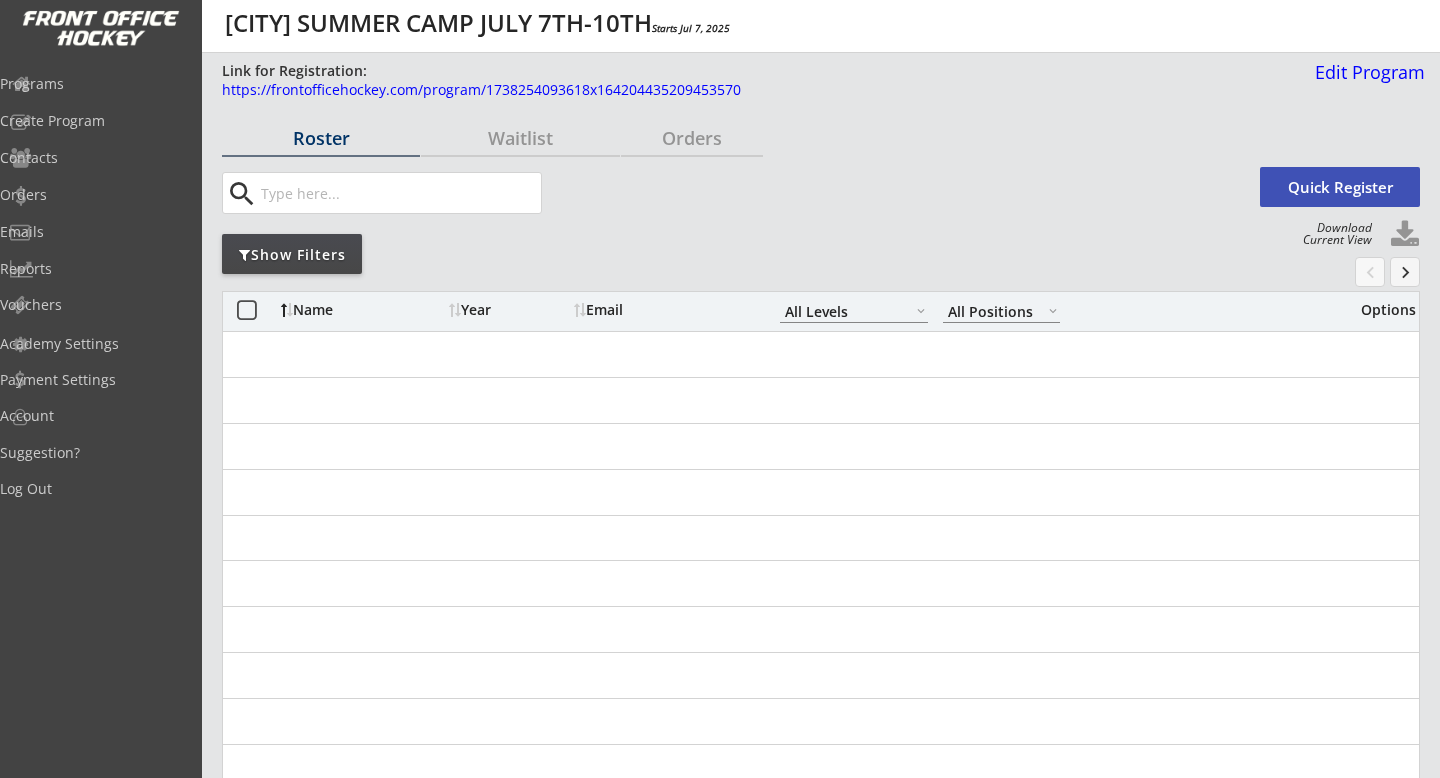 scroll, scrollTop: 0, scrollLeft: 0, axis: both 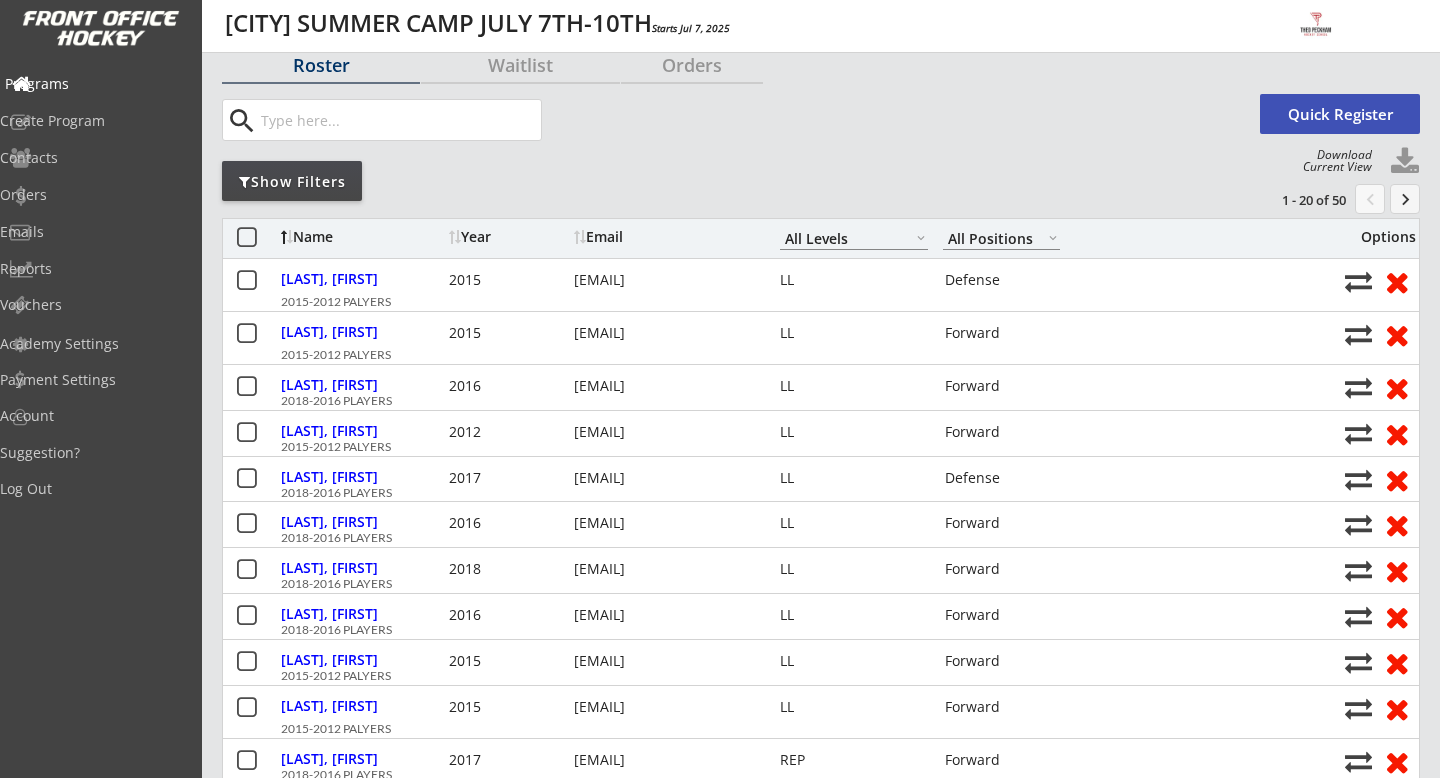 click on "Programs" at bounding box center (95, 84) 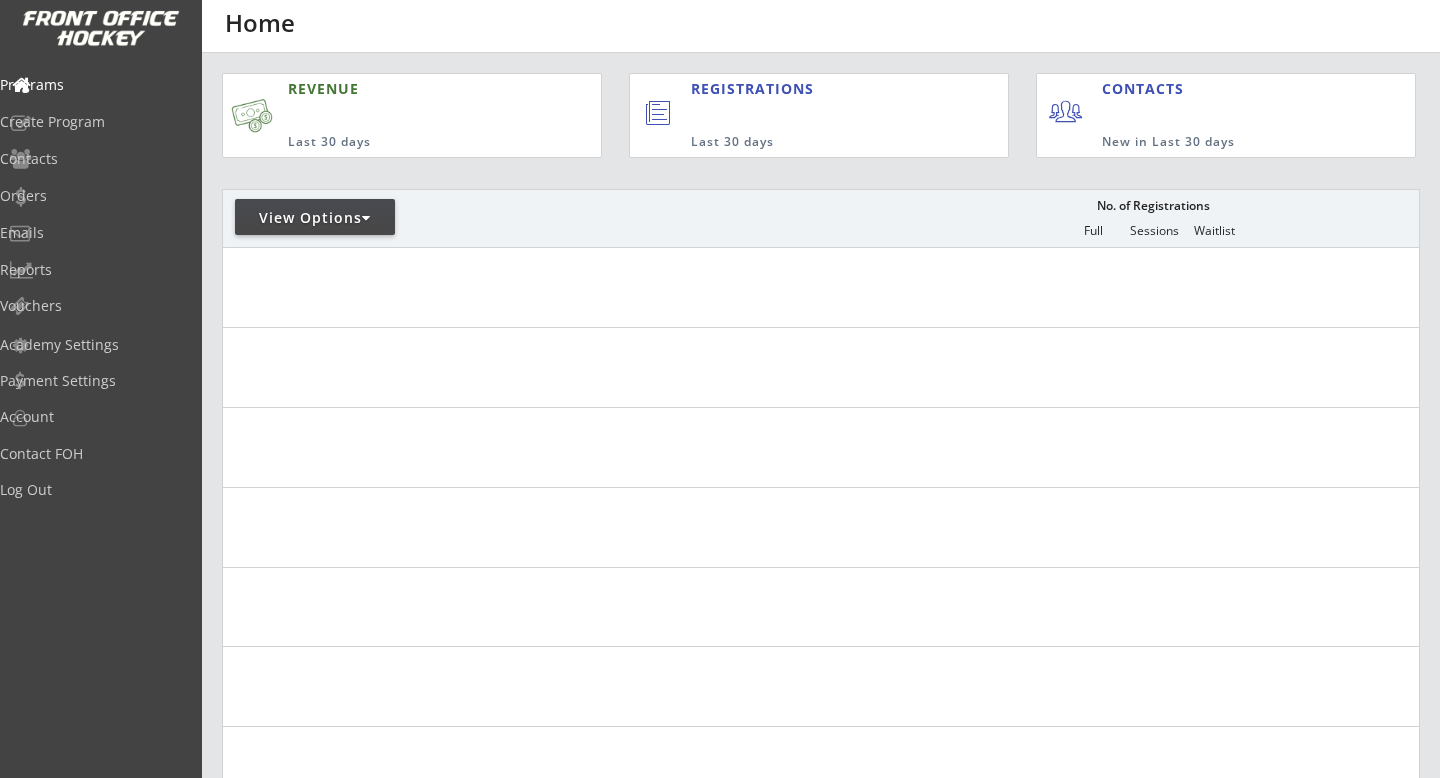 scroll, scrollTop: 0, scrollLeft: 0, axis: both 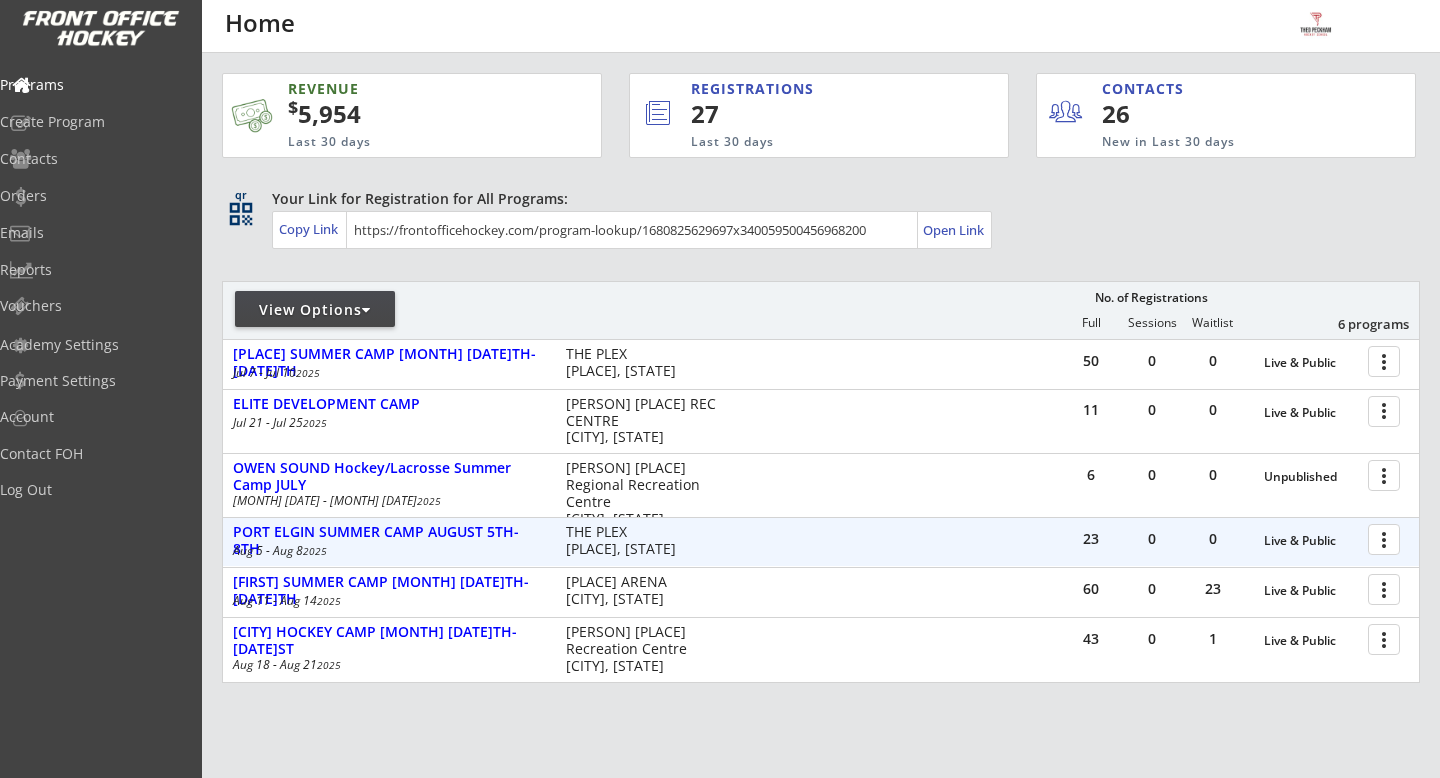 click at bounding box center (1387, 538) 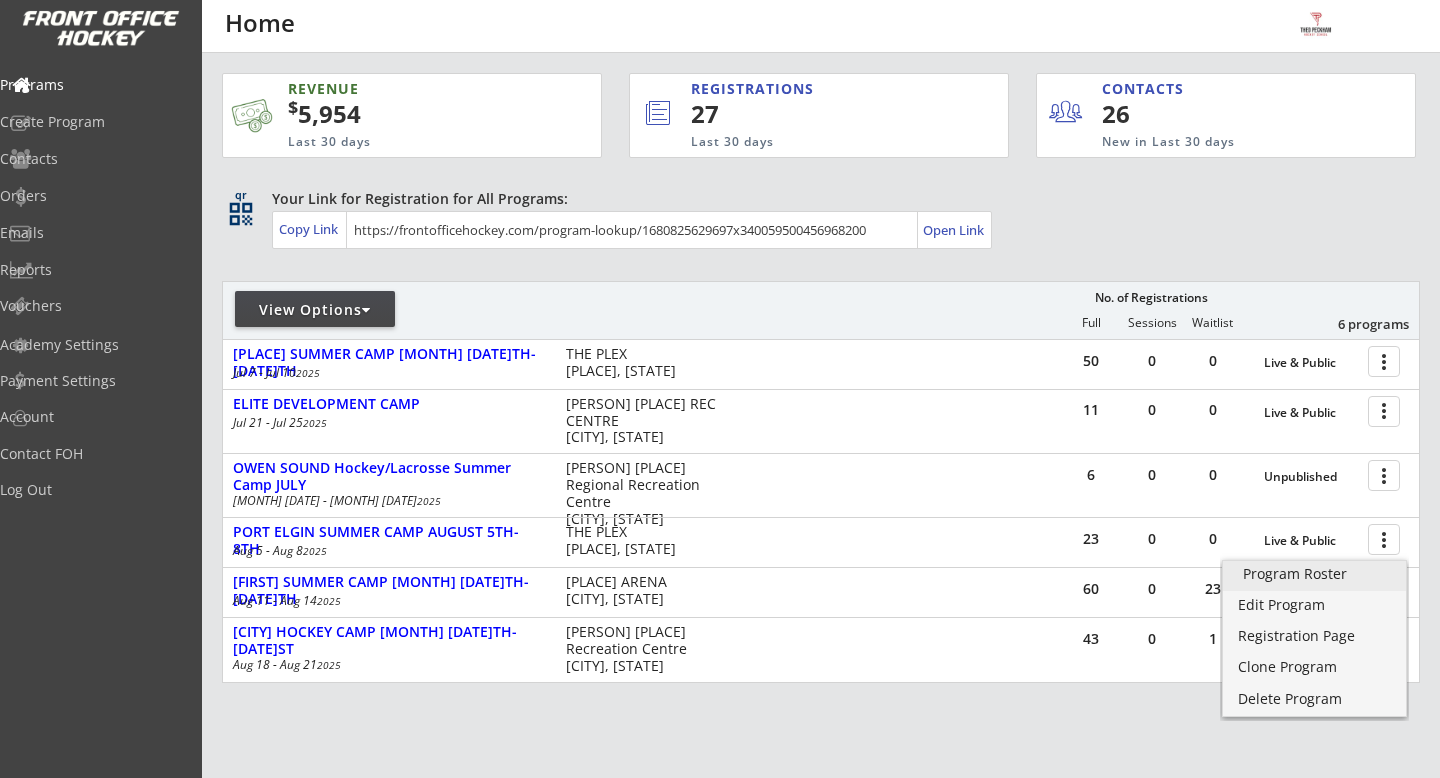 click on "Program Roster" at bounding box center [1314, 574] 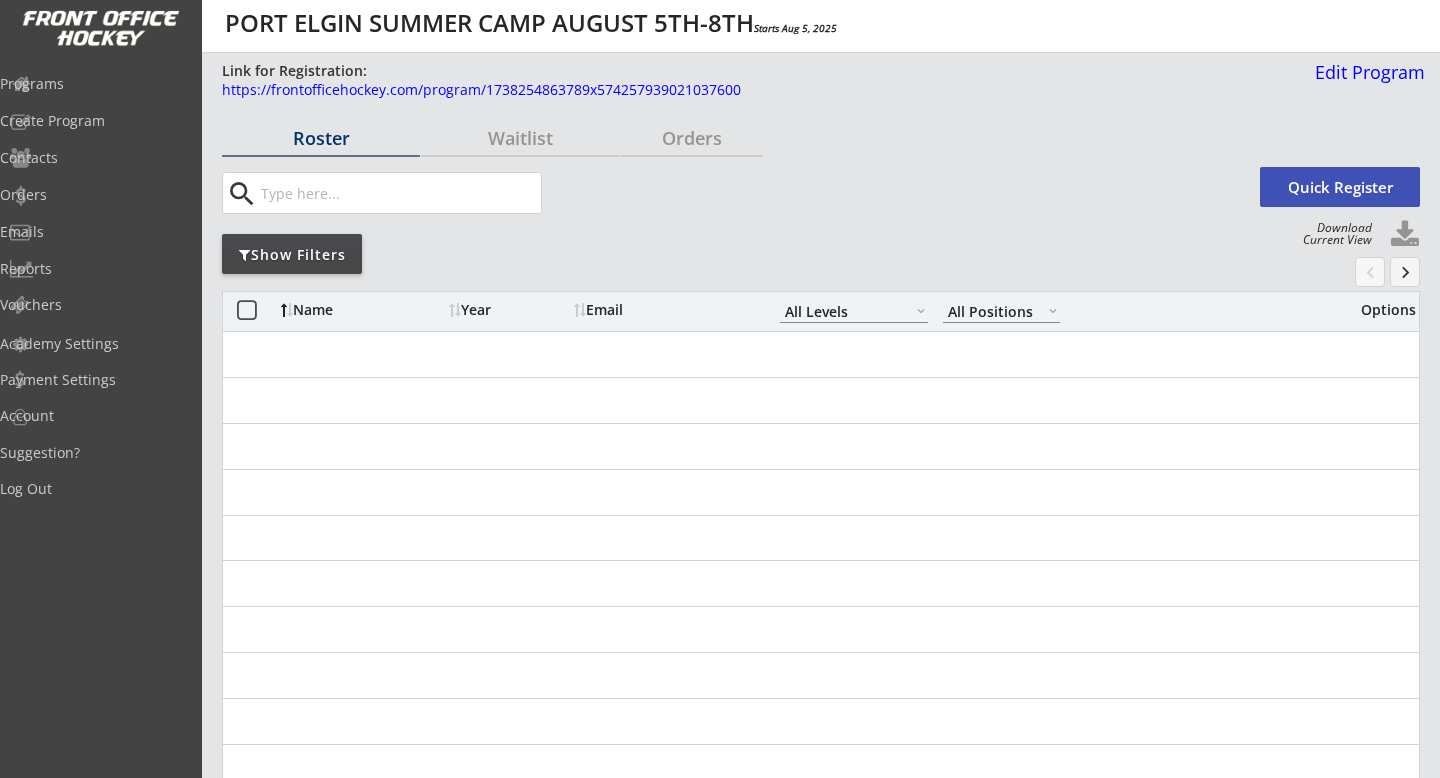 scroll, scrollTop: 0, scrollLeft: 0, axis: both 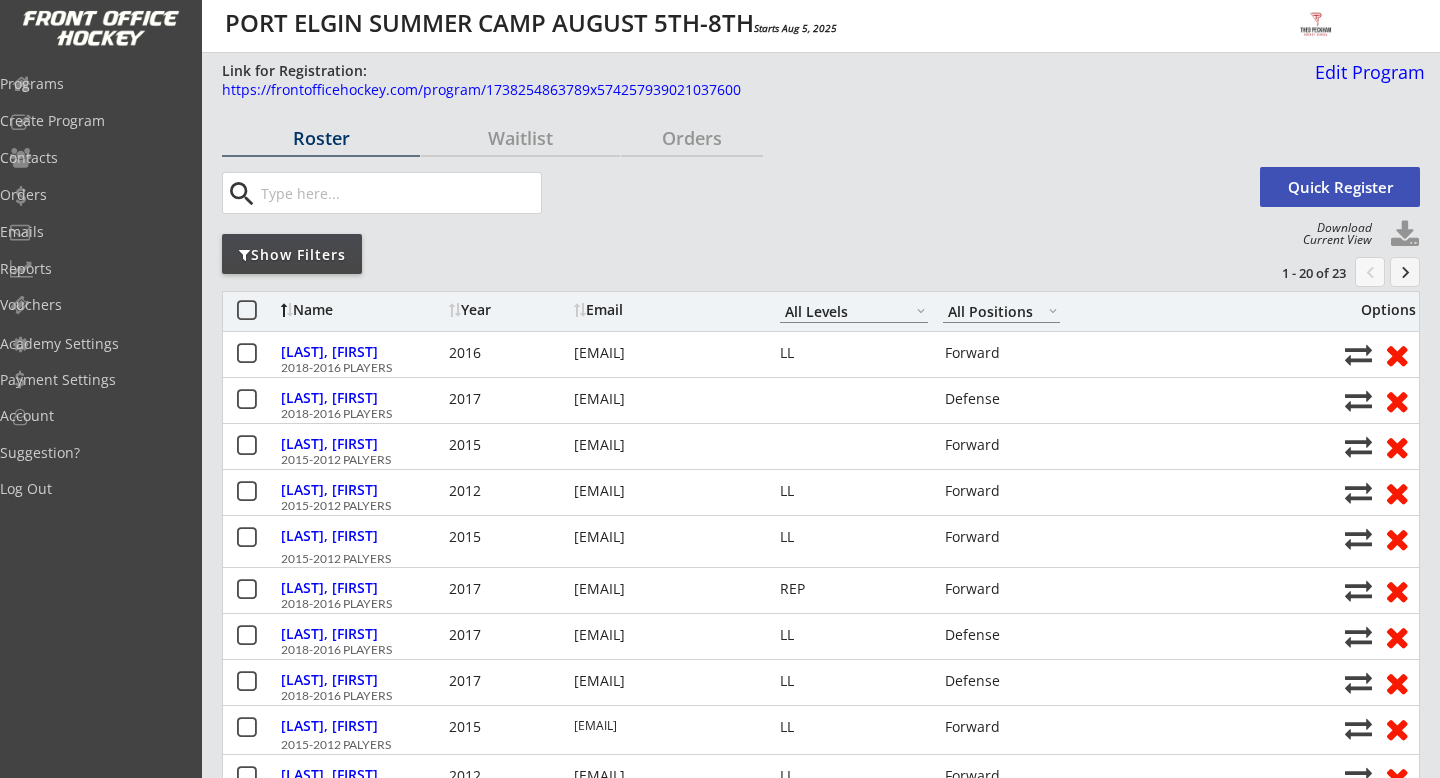 click on "keyboard_arrow_right" at bounding box center [1370, 272] 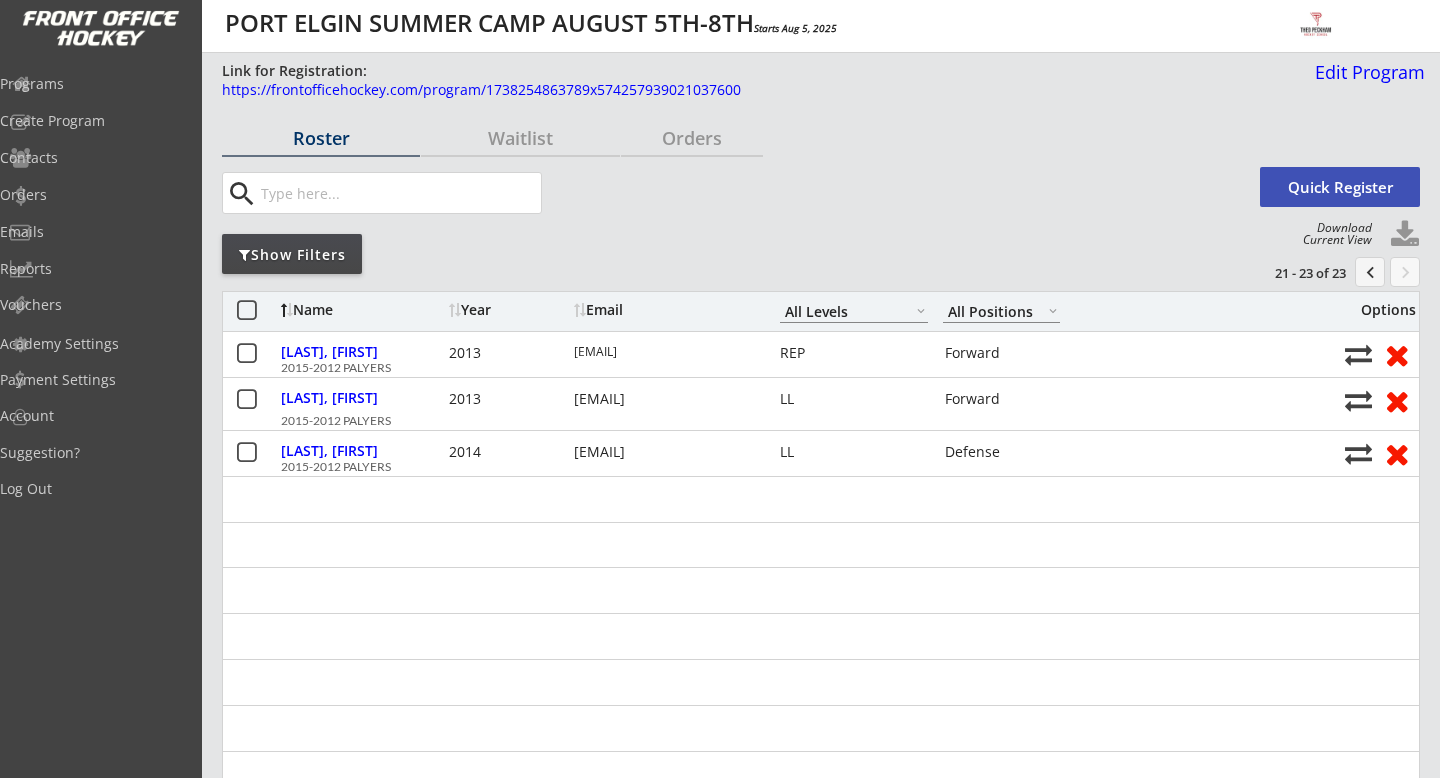click on "chevron_left" at bounding box center [1370, 272] 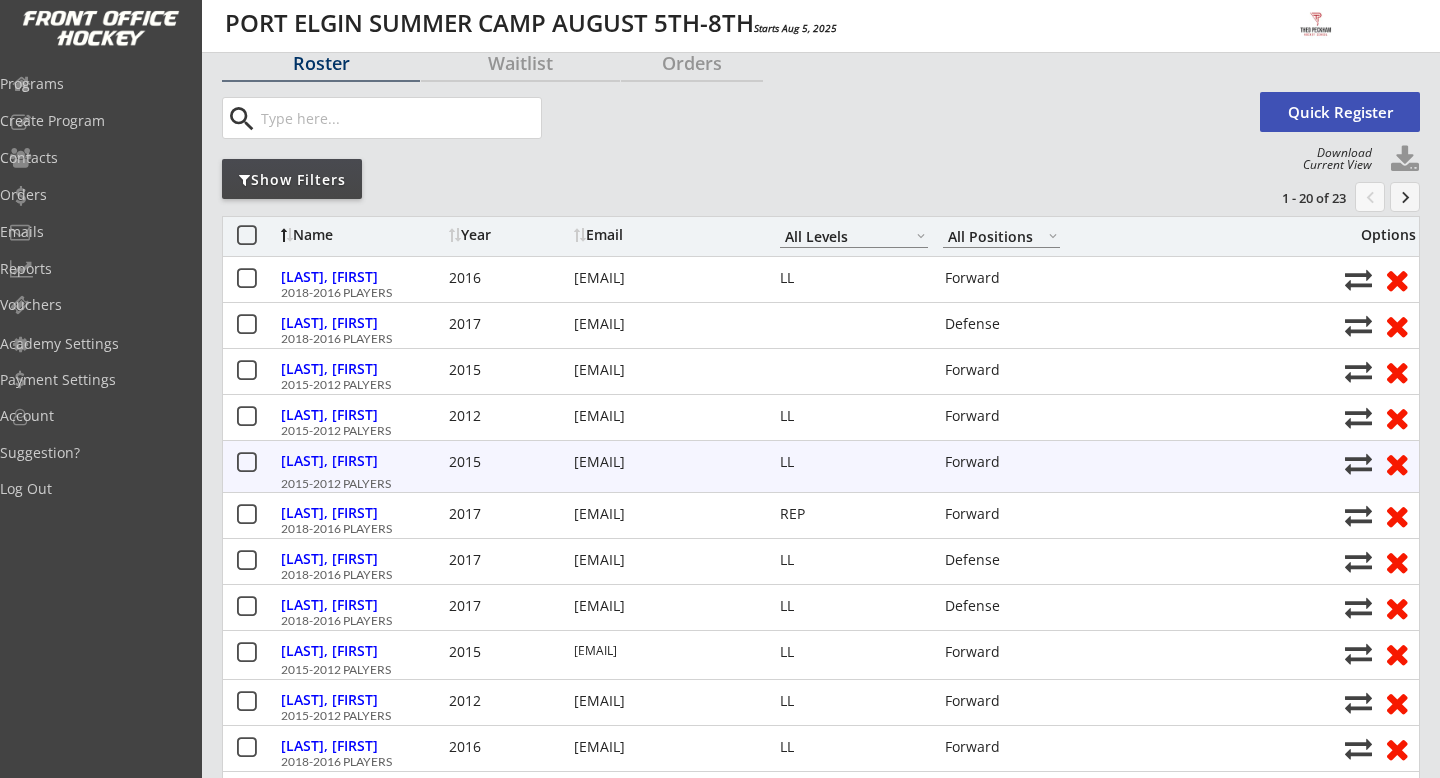 scroll, scrollTop: 80, scrollLeft: 0, axis: vertical 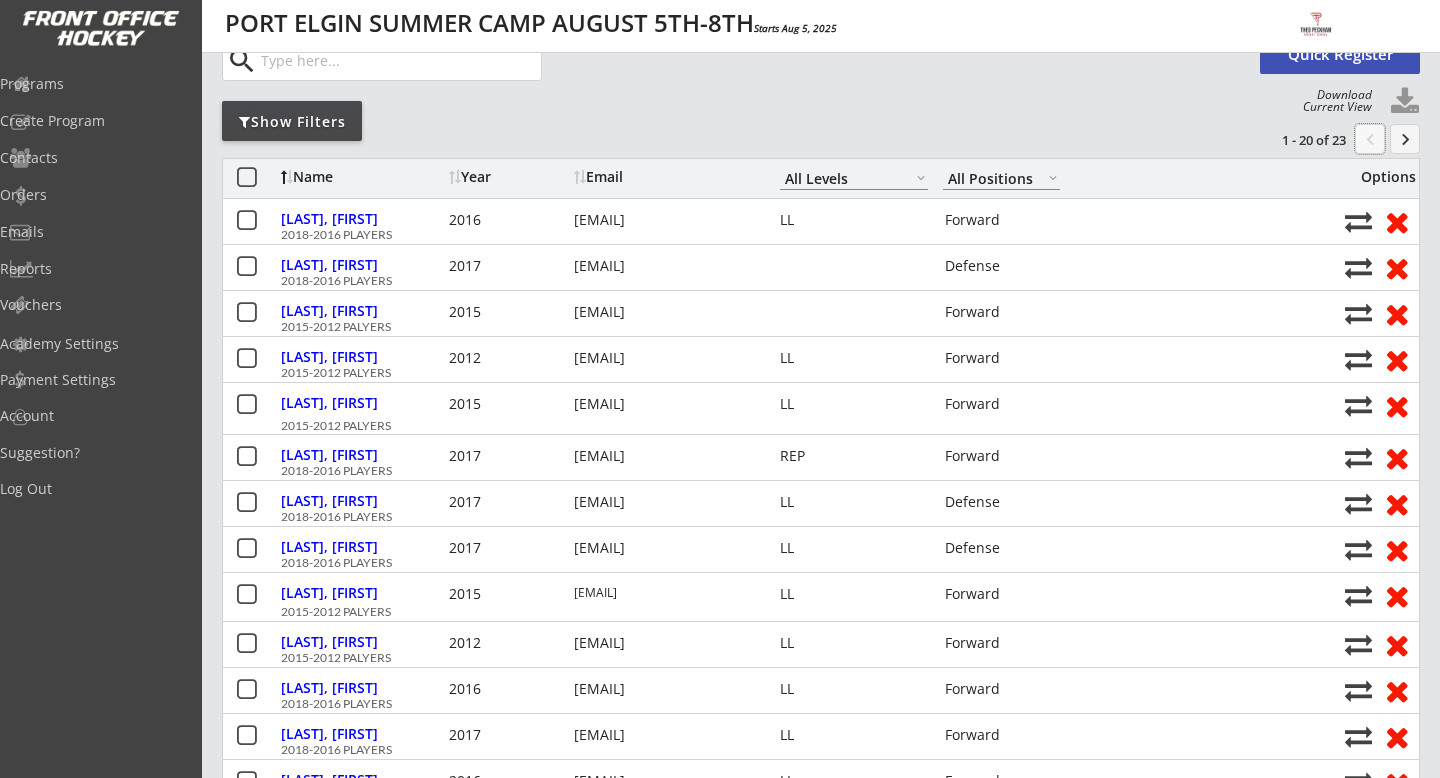 click on "keyboard_arrow_right" at bounding box center [1370, 139] 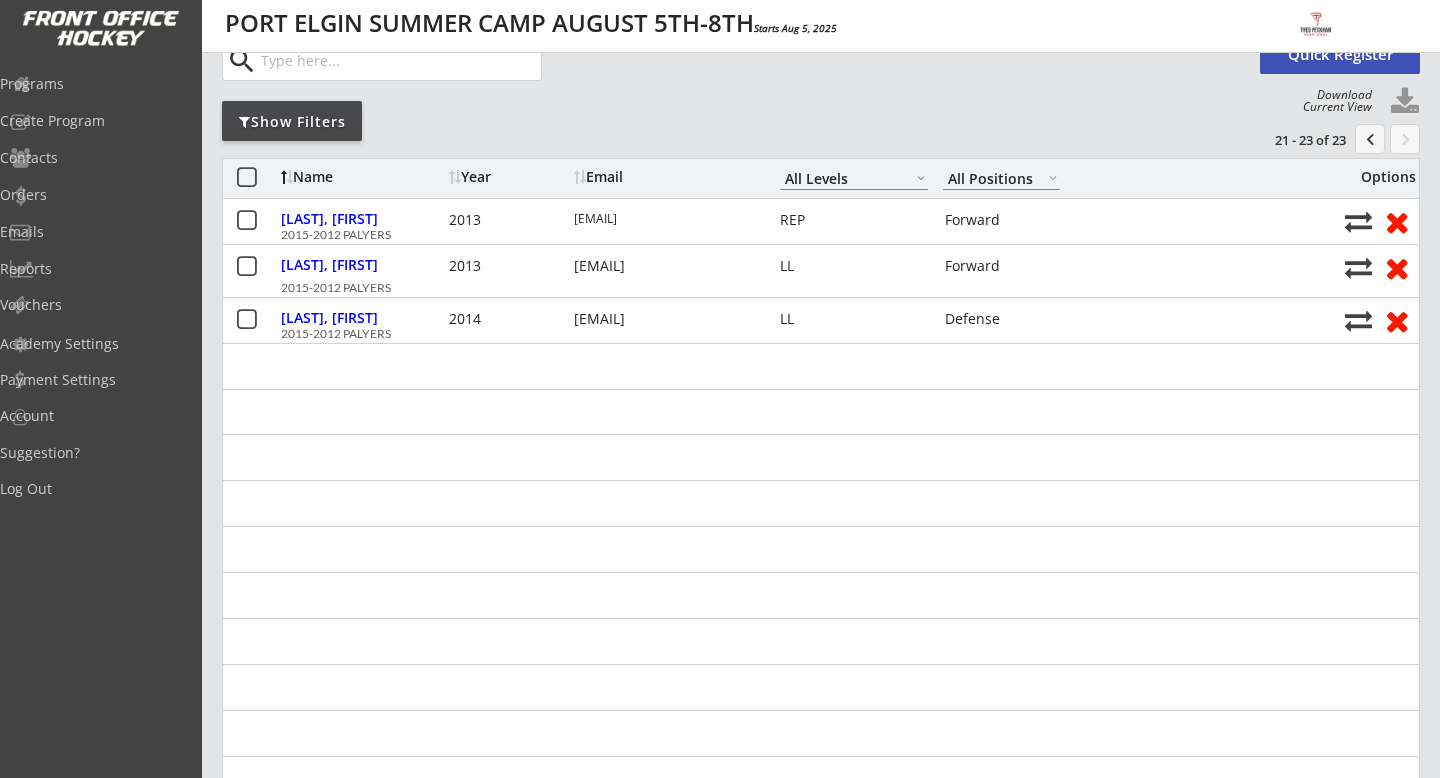 click on "chevron_left" at bounding box center (1370, 139) 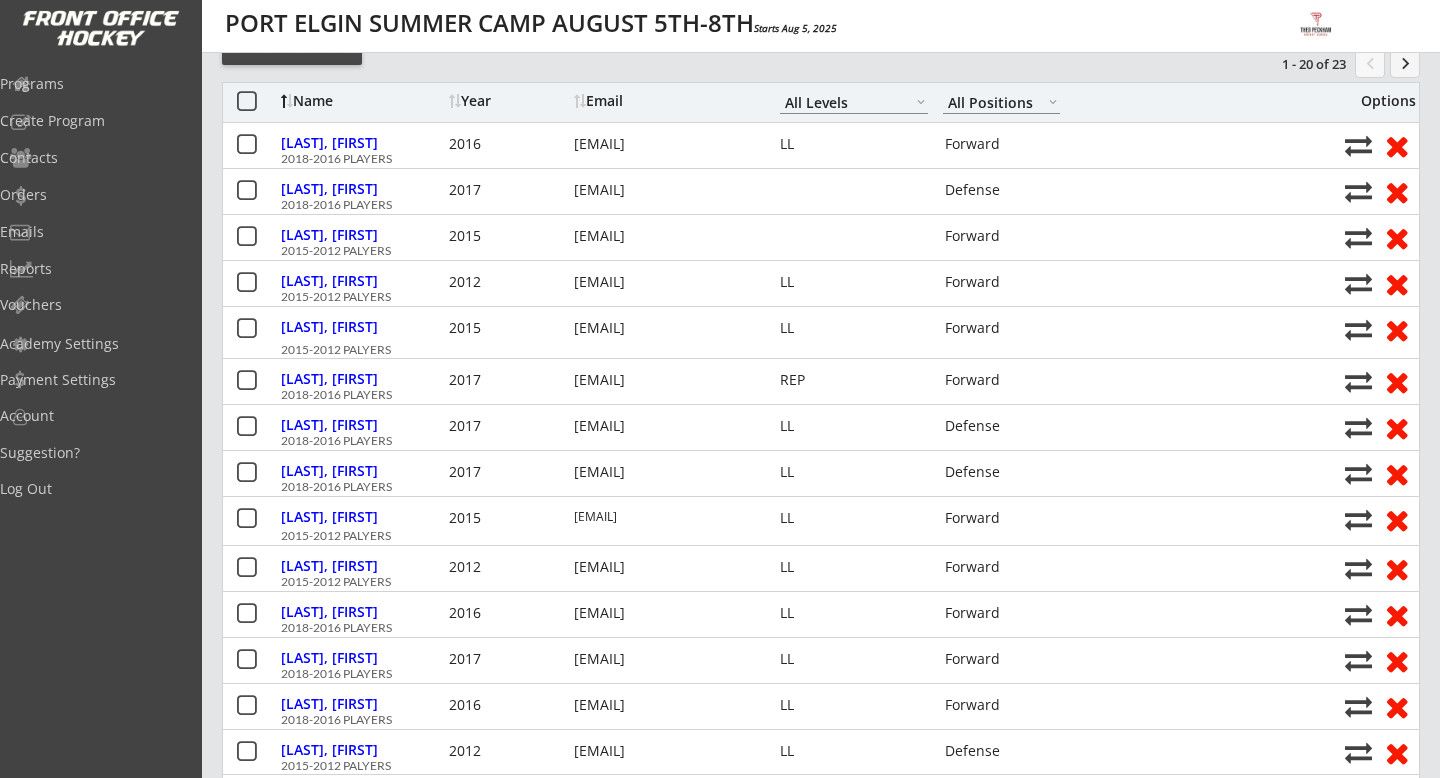 scroll, scrollTop: 0, scrollLeft: 0, axis: both 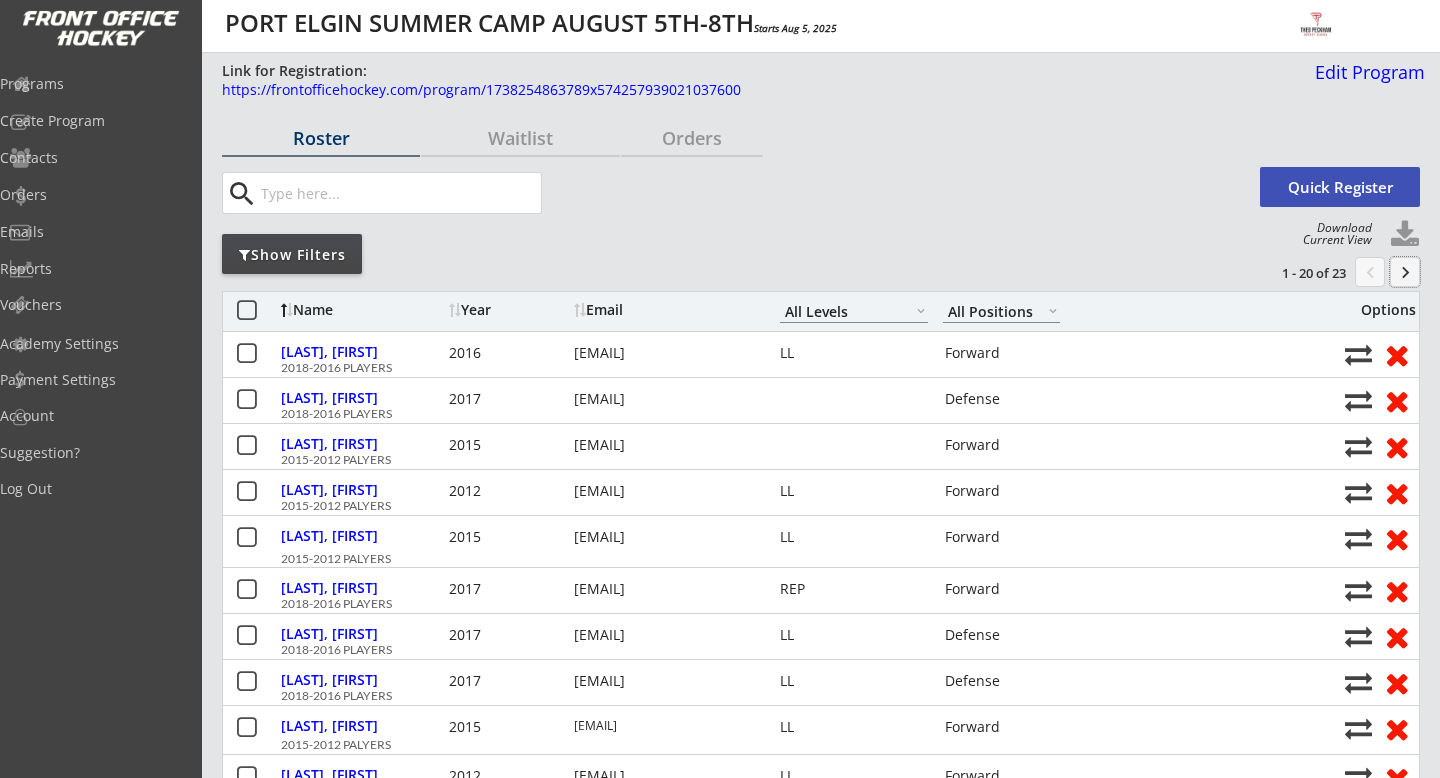 click on "keyboard_arrow_right" at bounding box center [1405, 272] 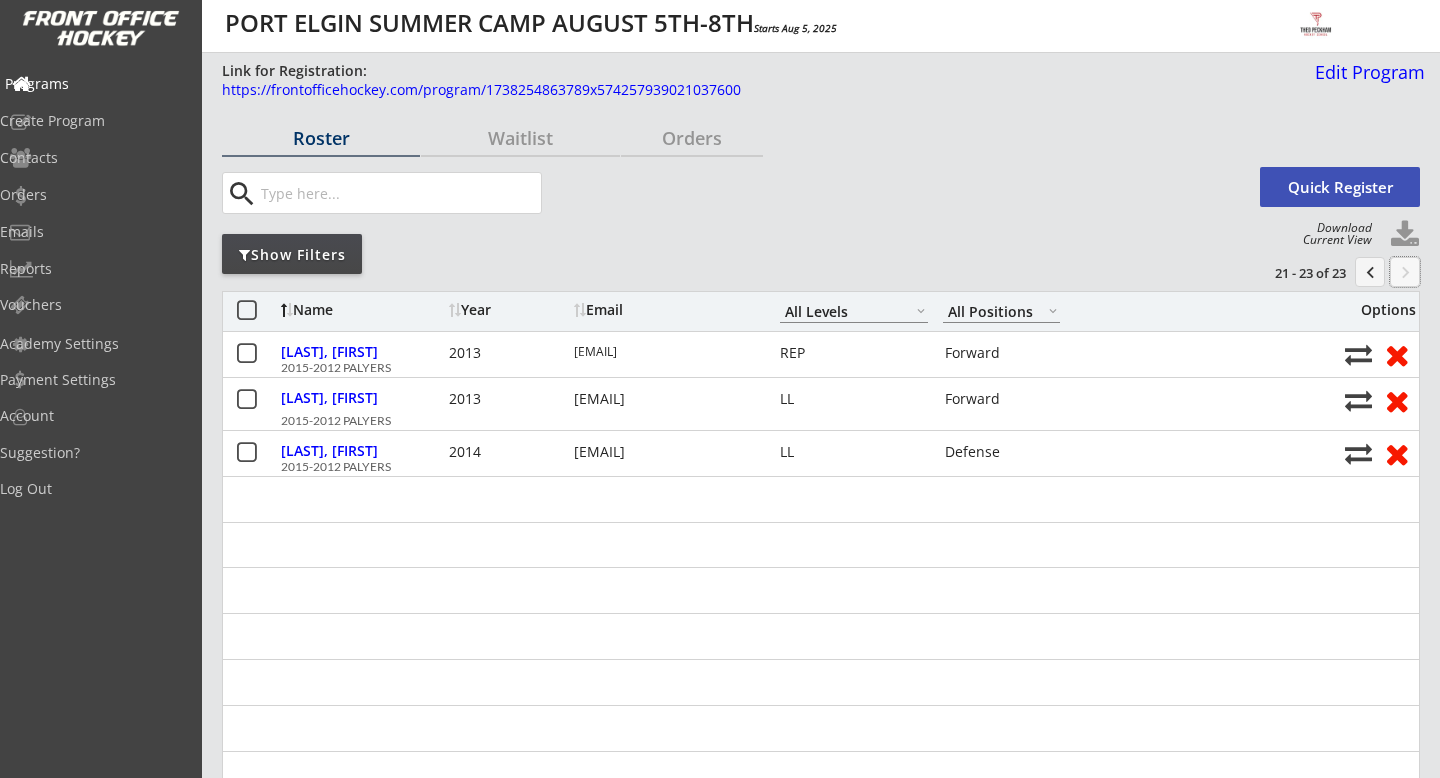 click on "Programs" at bounding box center (95, 84) 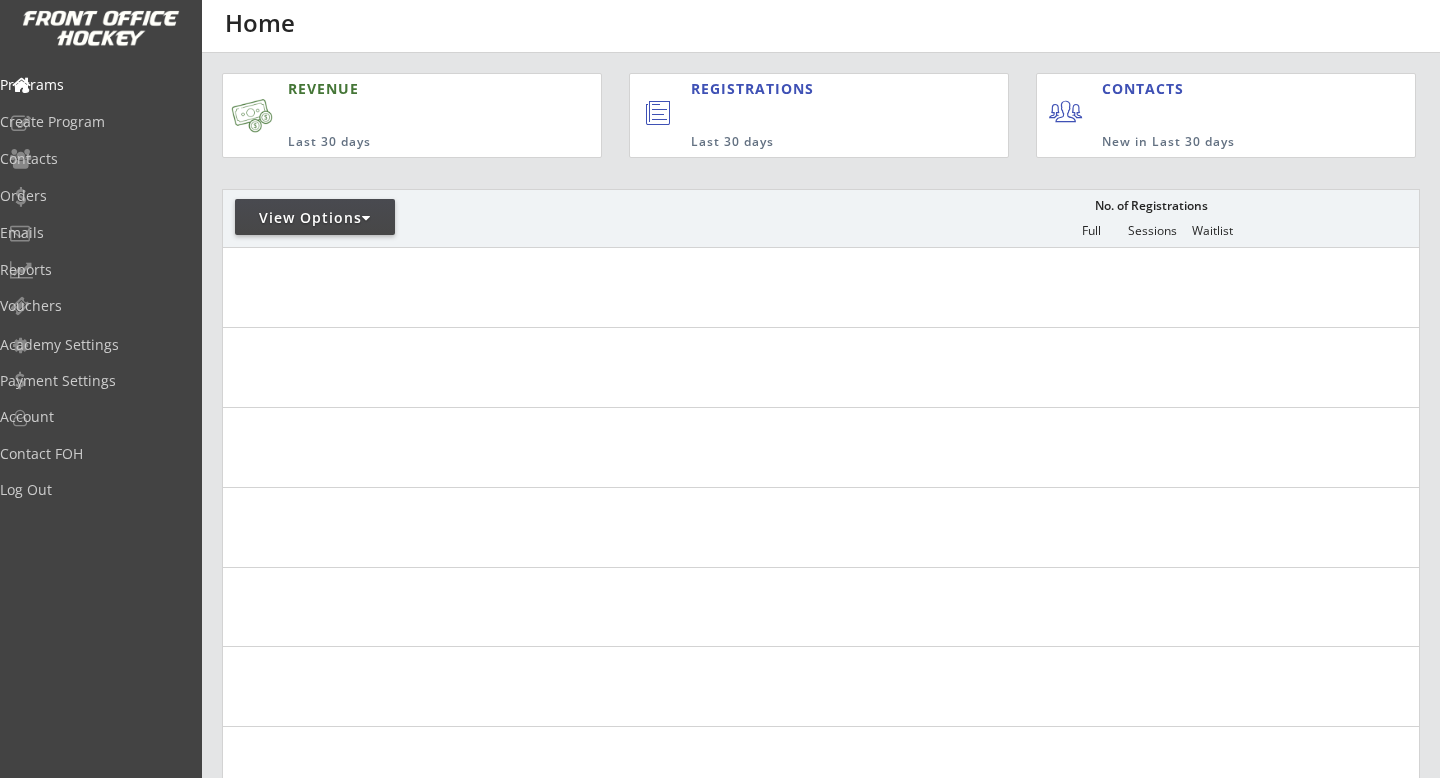 scroll, scrollTop: 0, scrollLeft: 0, axis: both 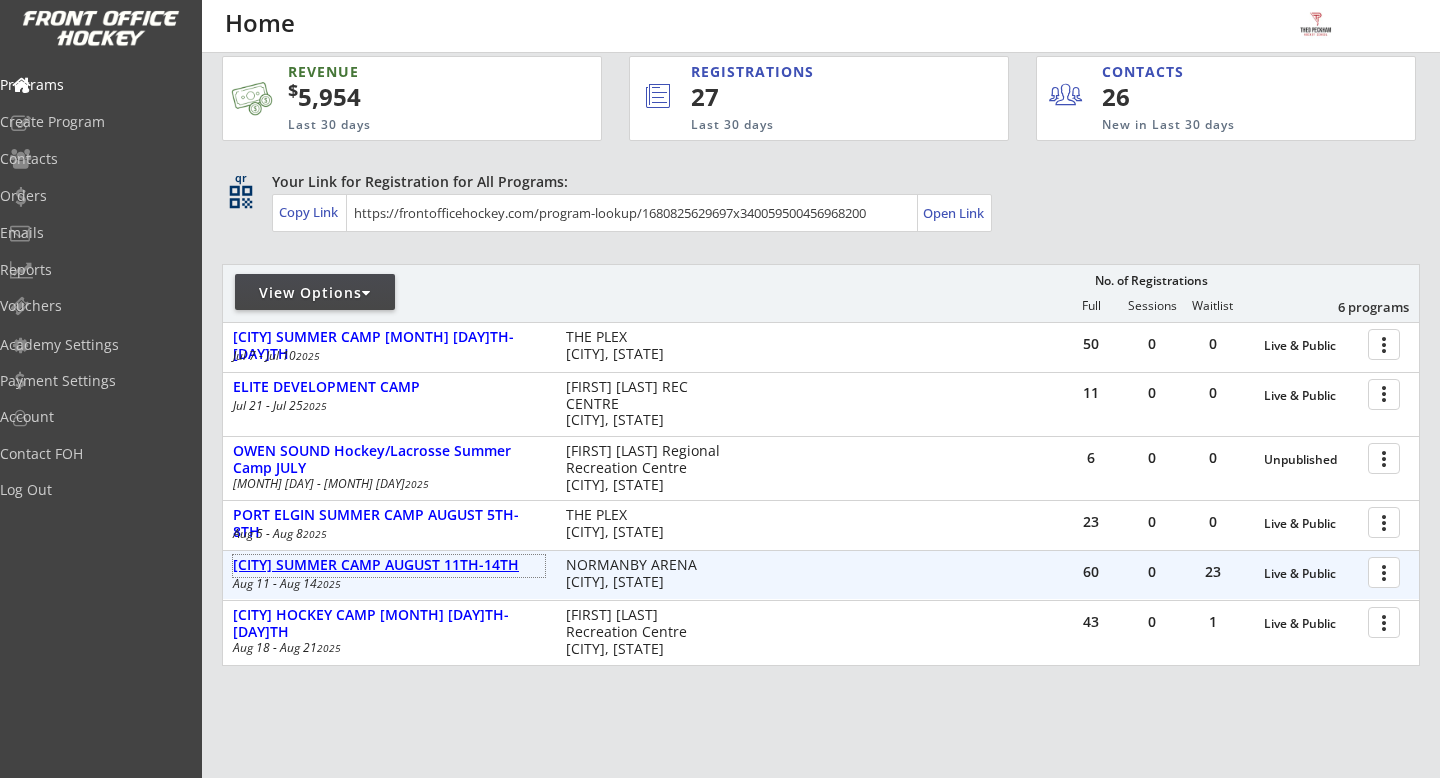 click on "[CITY] SUMMER CAMP AUGUST 11TH-14TH" at bounding box center (389, 565) 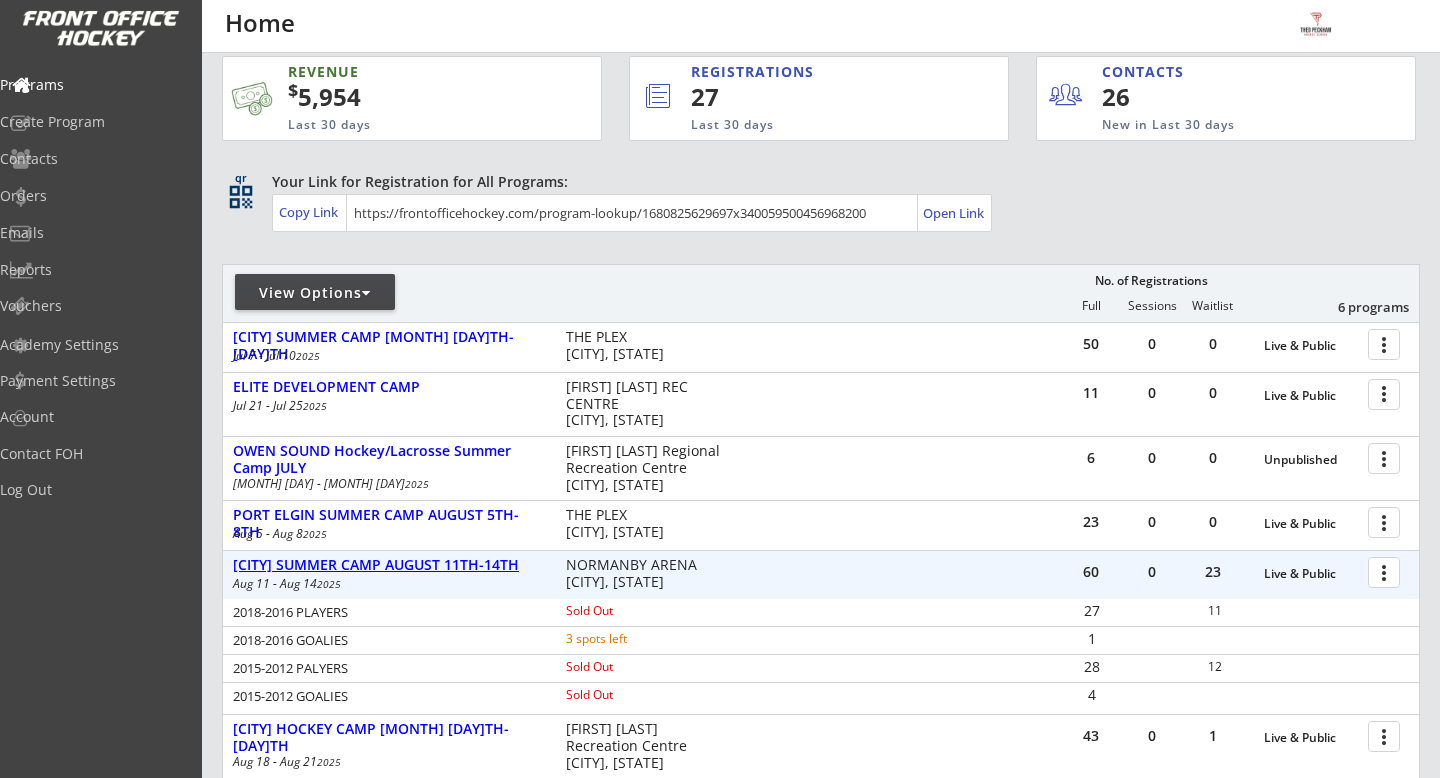 click on "[CITY] SUMMER CAMP AUGUST 11TH-14TH" at bounding box center [1311, 574] 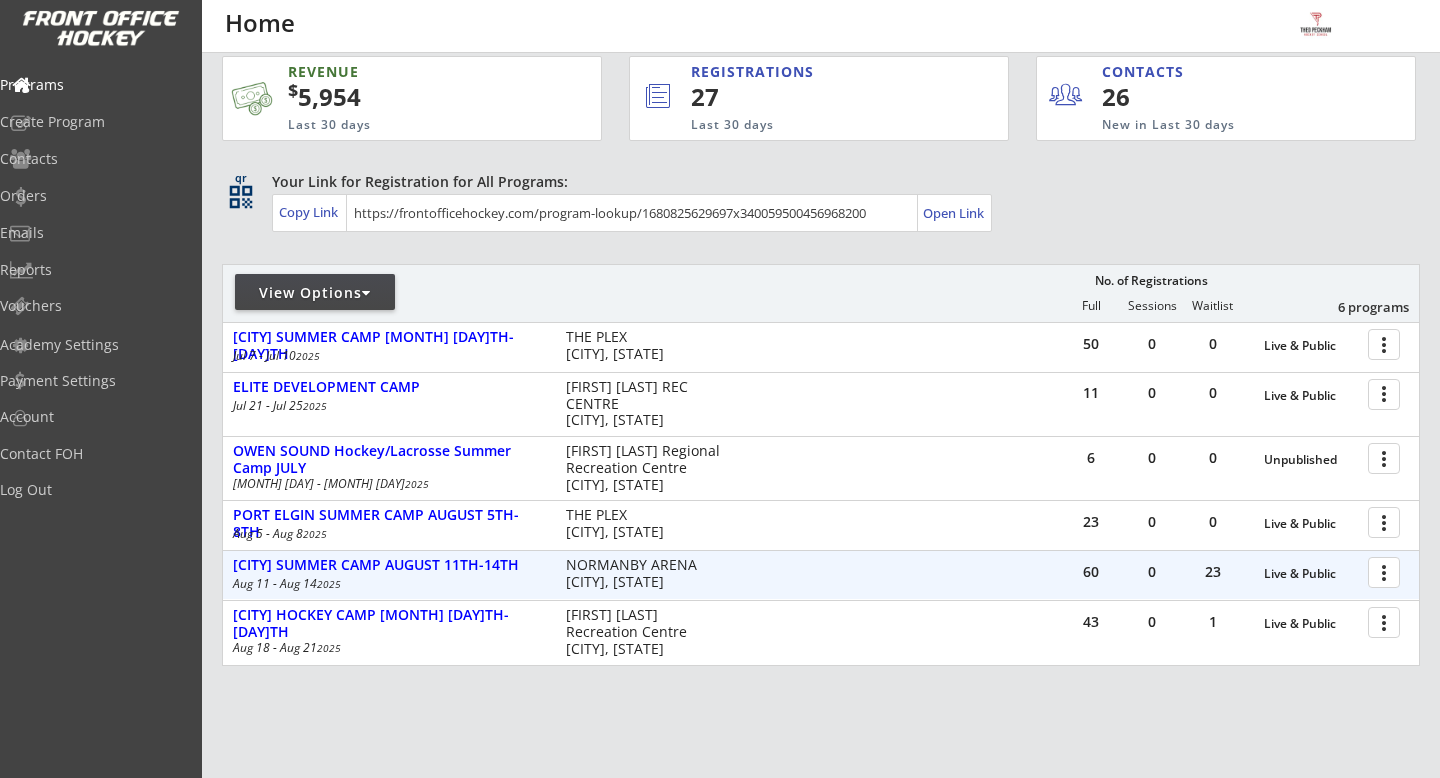 scroll, scrollTop: 0, scrollLeft: 0, axis: both 